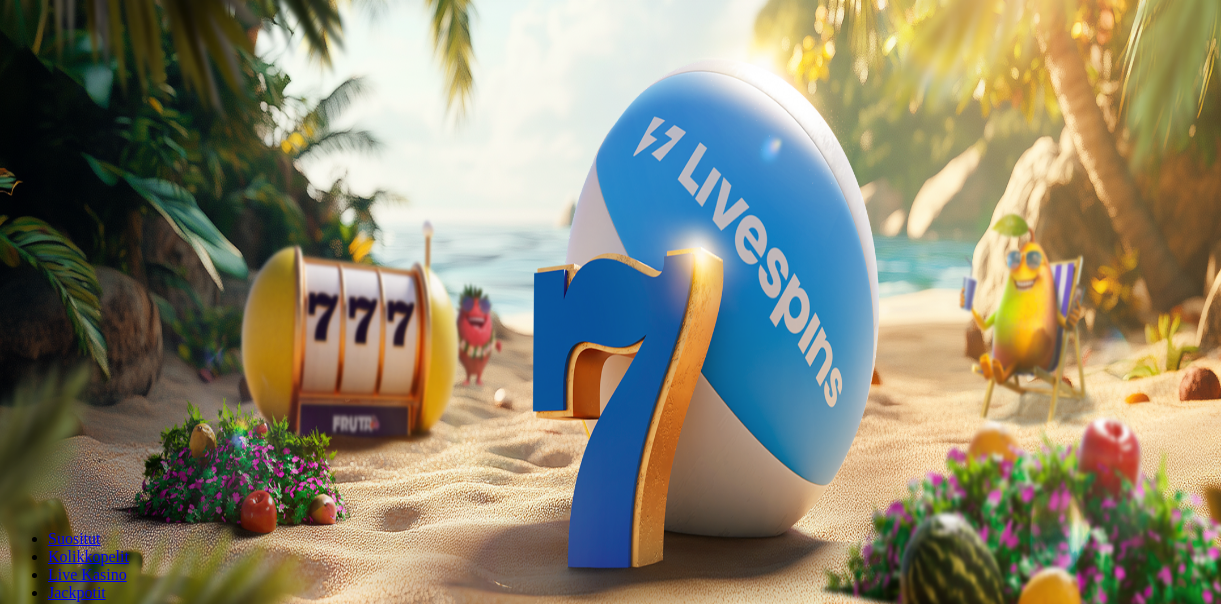 scroll, scrollTop: 0, scrollLeft: 0, axis: both 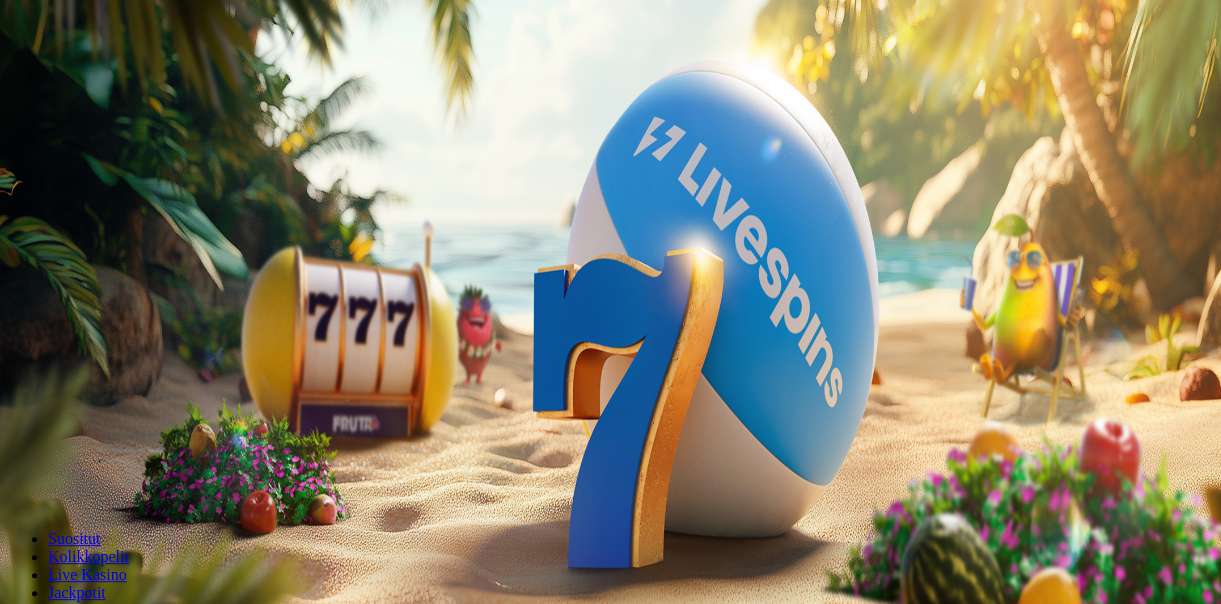 click at bounding box center (16, 471) 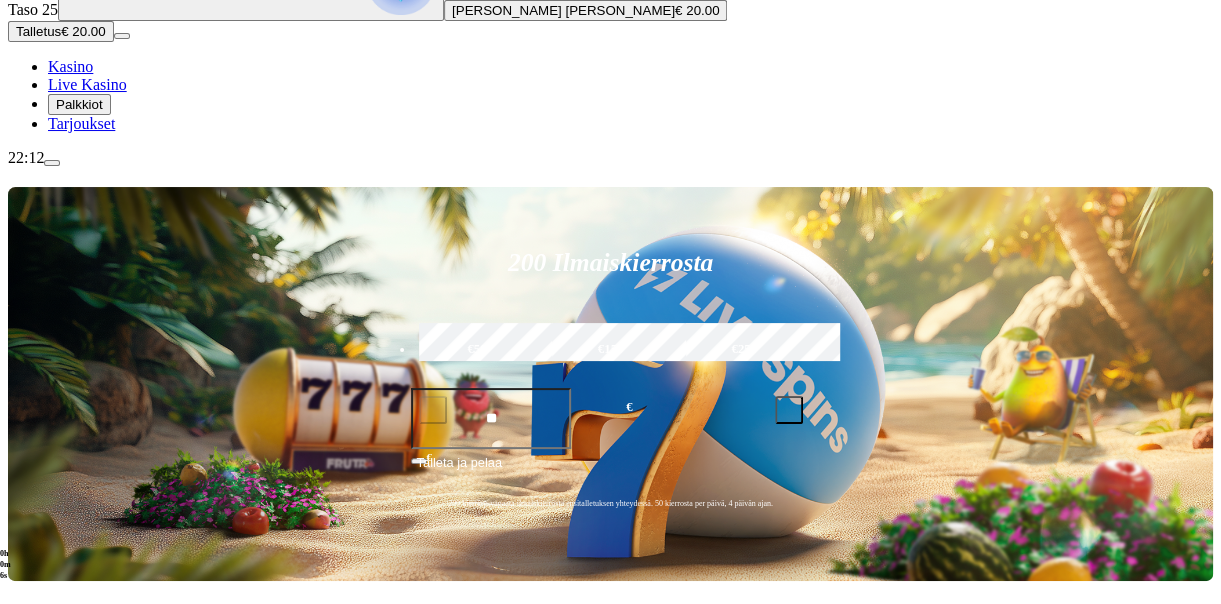 scroll, scrollTop: 300, scrollLeft: 0, axis: vertical 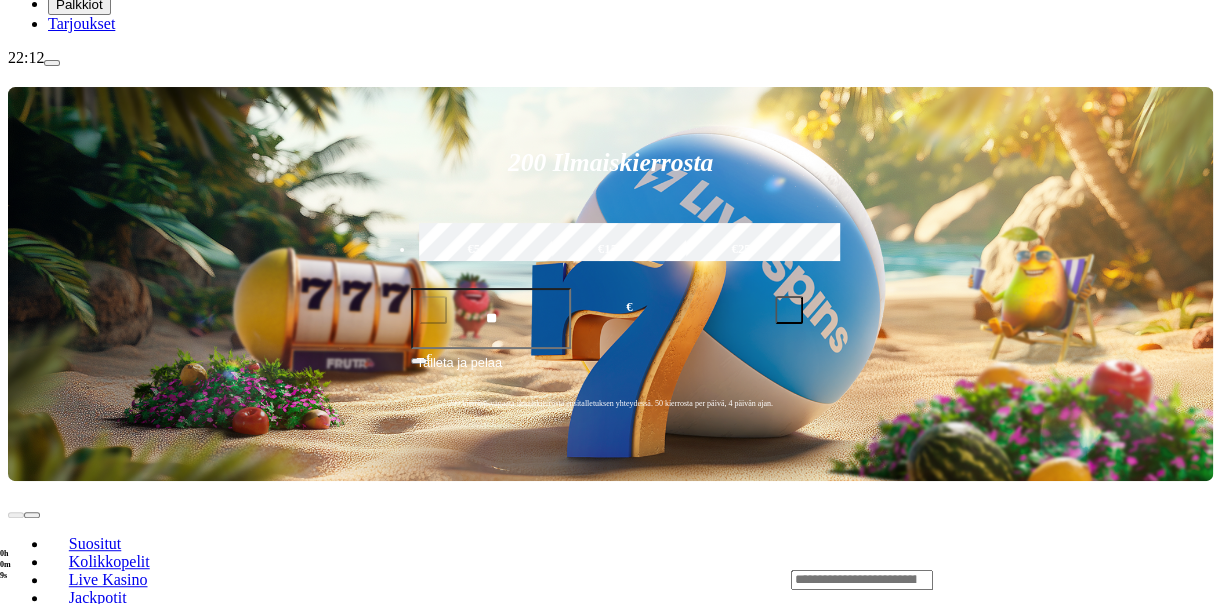 click at bounding box center (32, 752) 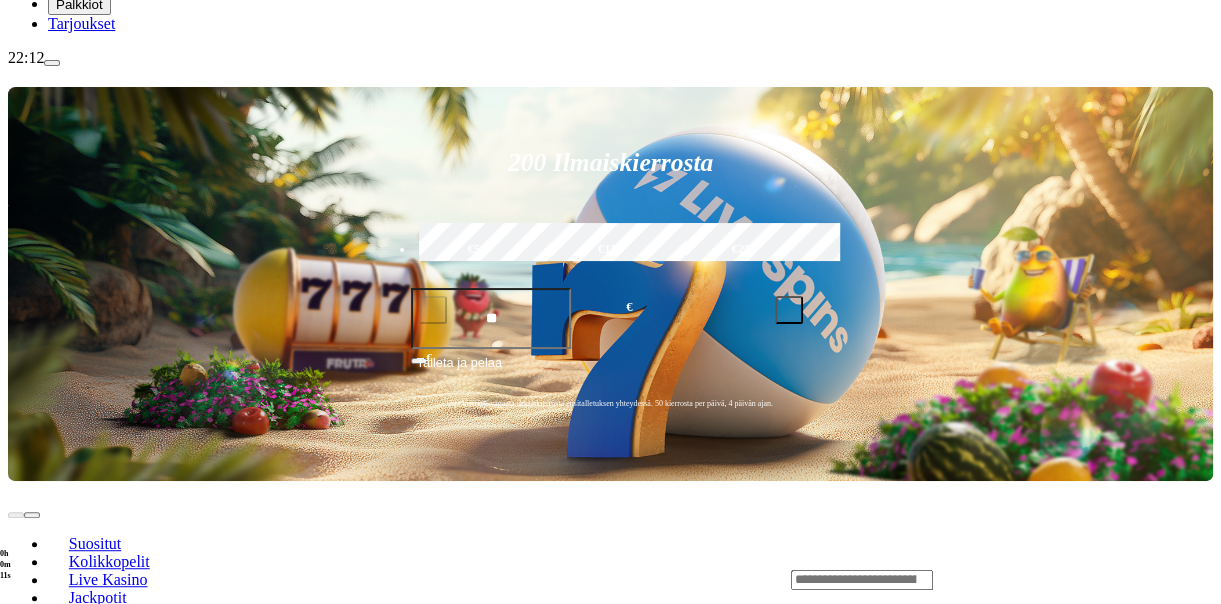 click at bounding box center (32, 752) 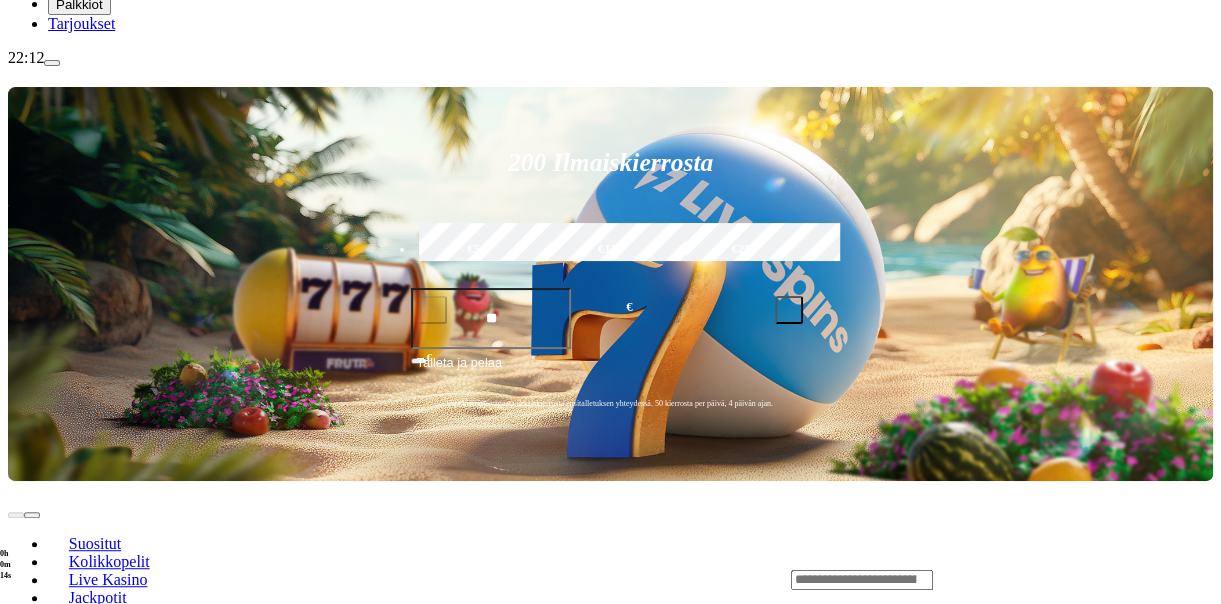 click on "Pelaa nyt" at bounding box center [-642, 1752] 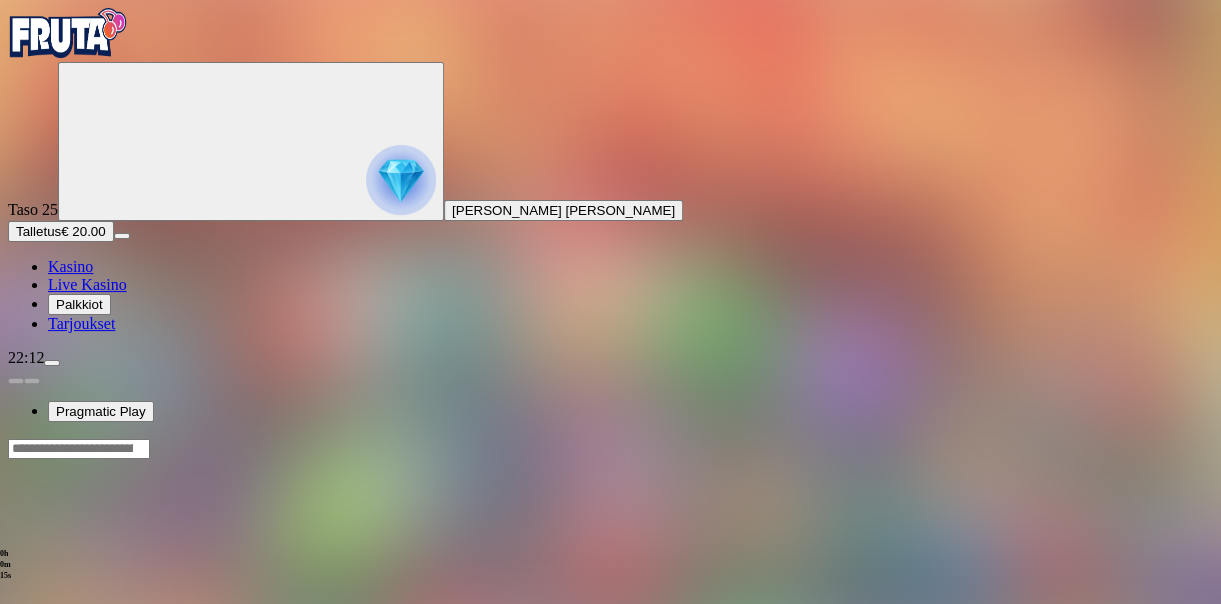 scroll, scrollTop: 0, scrollLeft: 0, axis: both 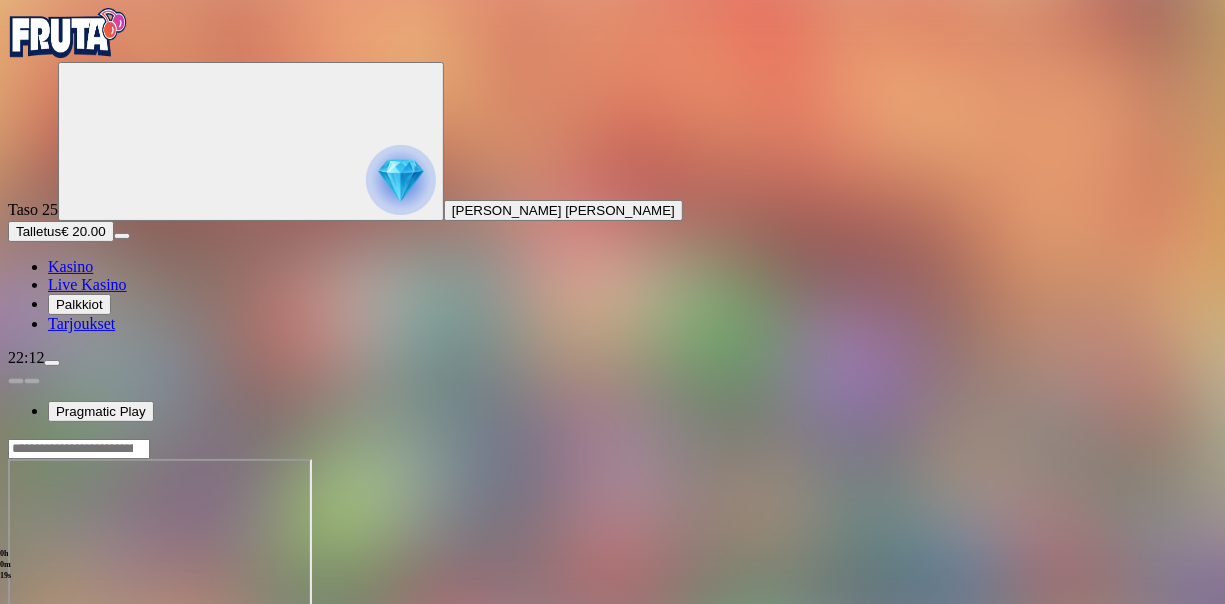 click at bounding box center [48, 631] 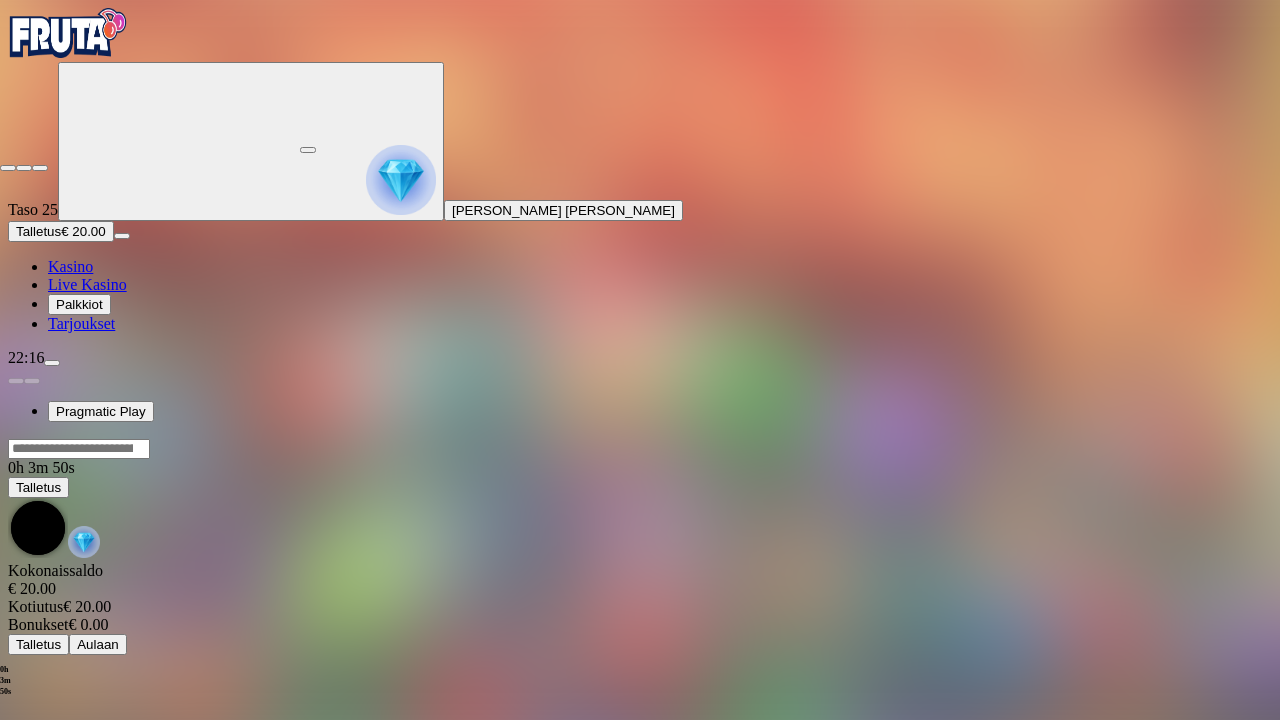 click at bounding box center [8, 168] 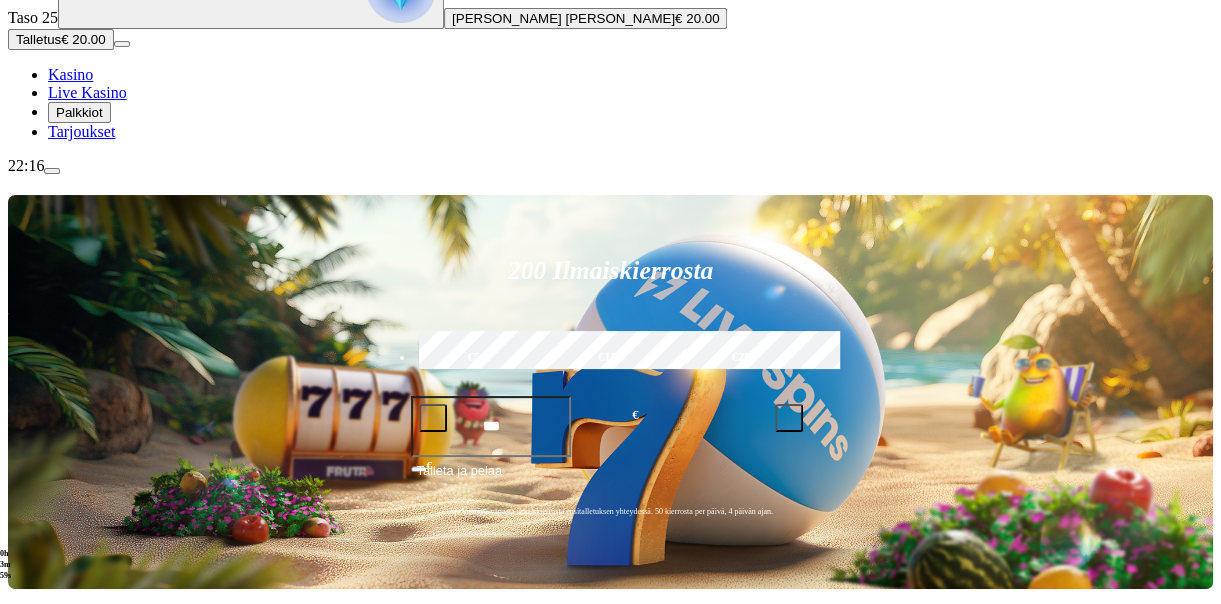 scroll, scrollTop: 200, scrollLeft: 0, axis: vertical 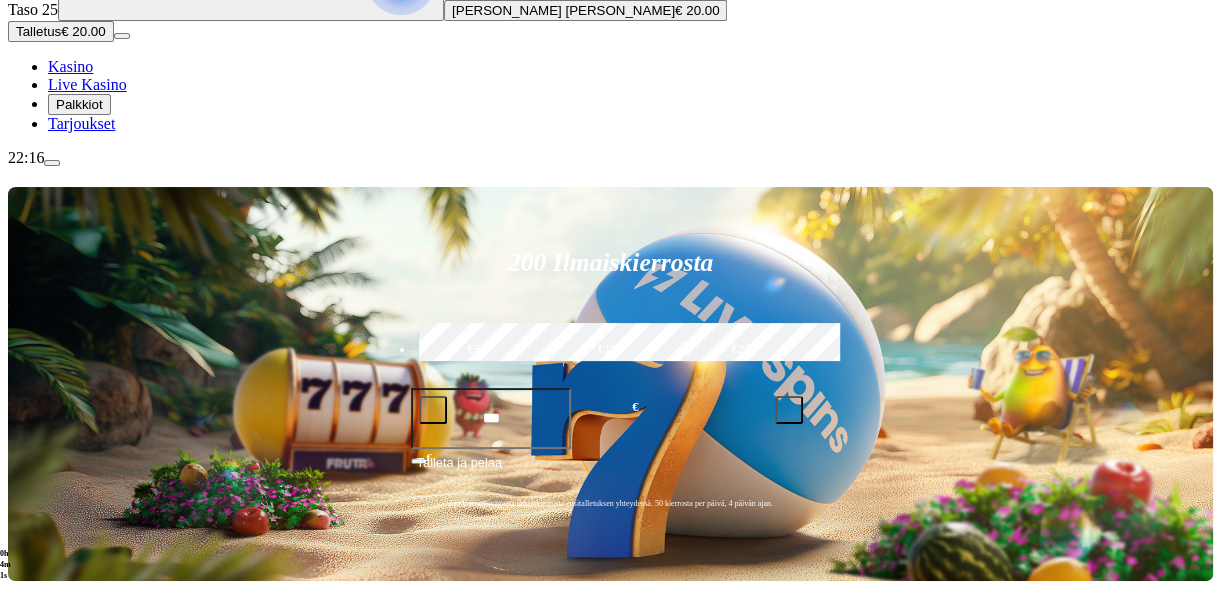 click at bounding box center (32, 852) 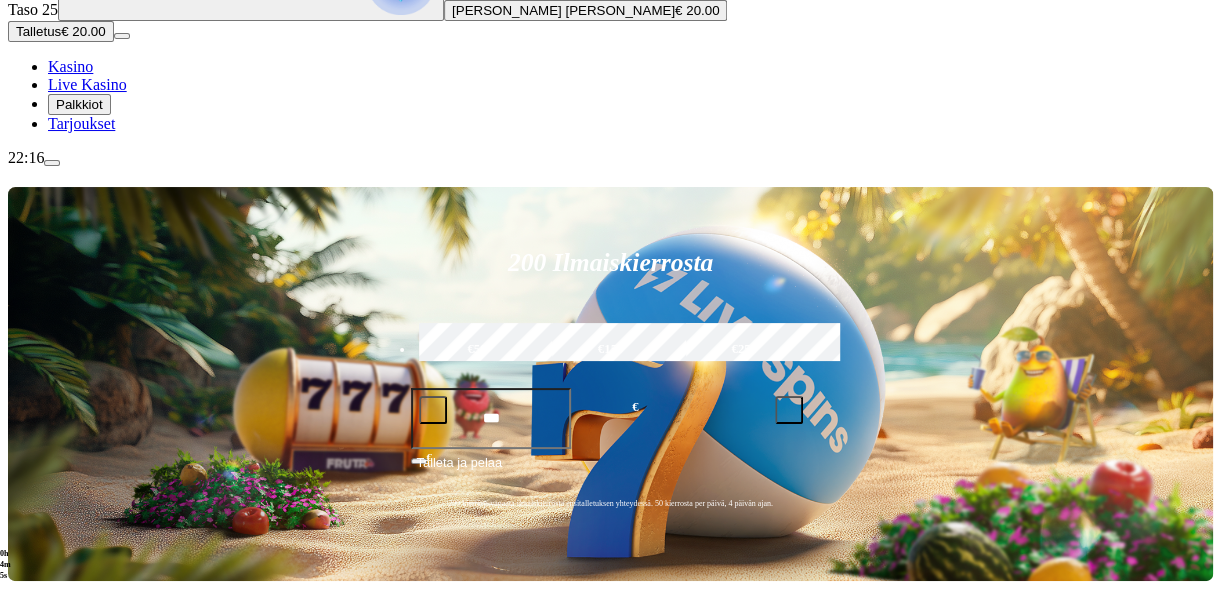 click on "Pelaa nyt" at bounding box center (-642, 1757) 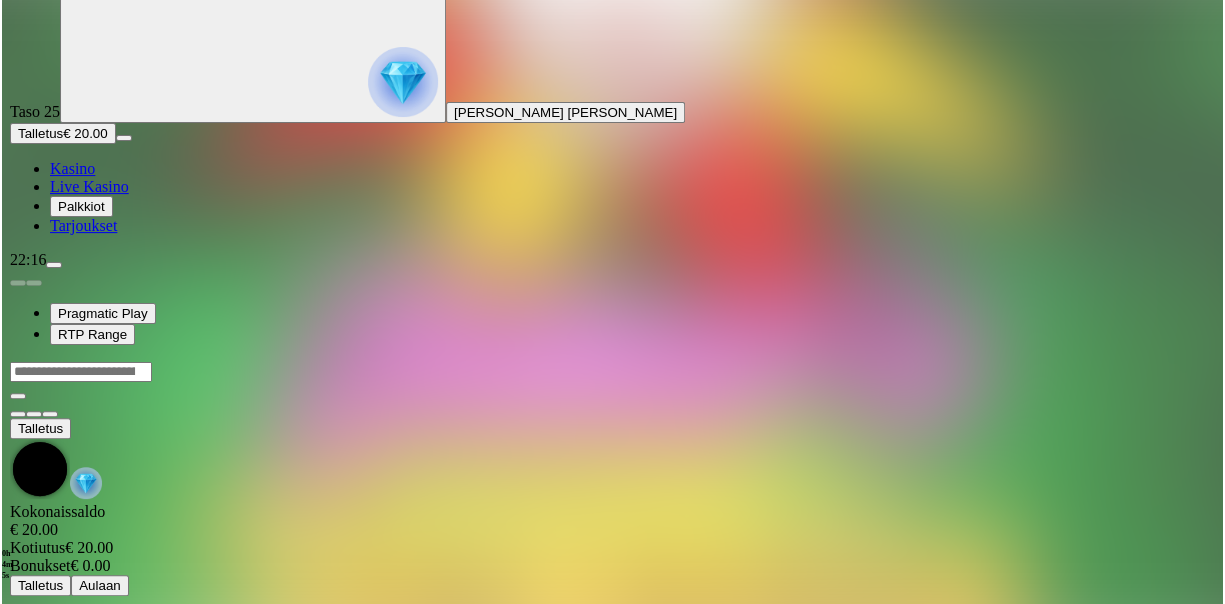scroll, scrollTop: 0, scrollLeft: 0, axis: both 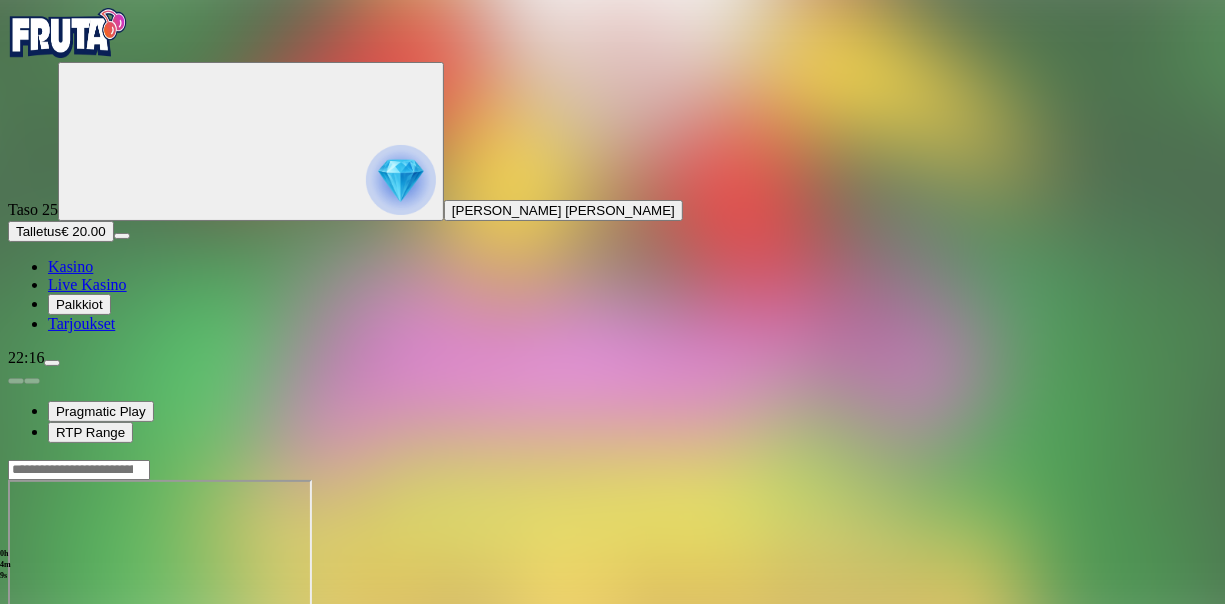 click at bounding box center [48, 652] 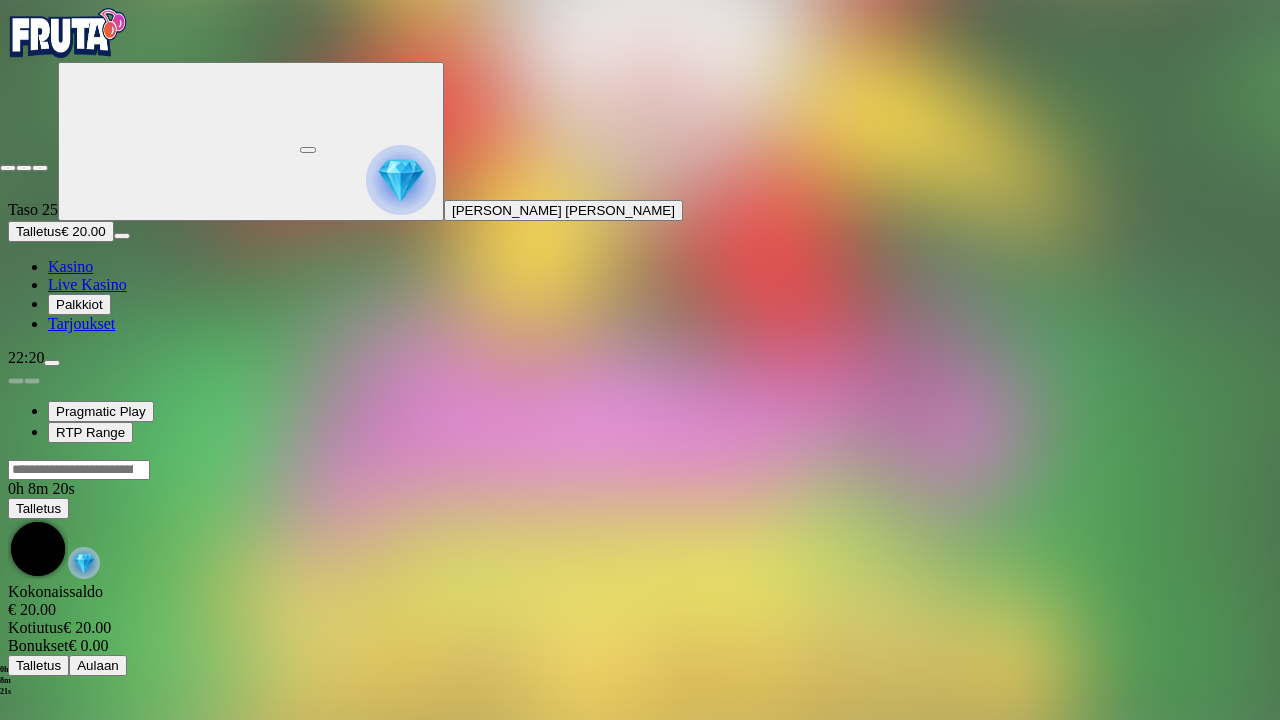 click at bounding box center (8, 168) 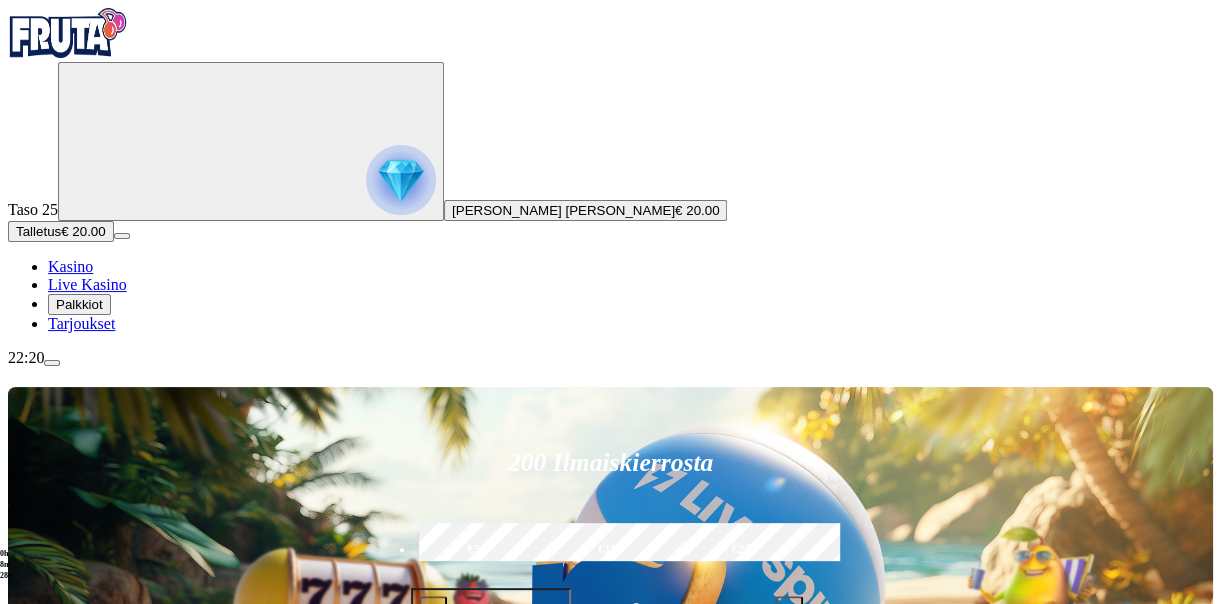click at bounding box center [32, 1052] 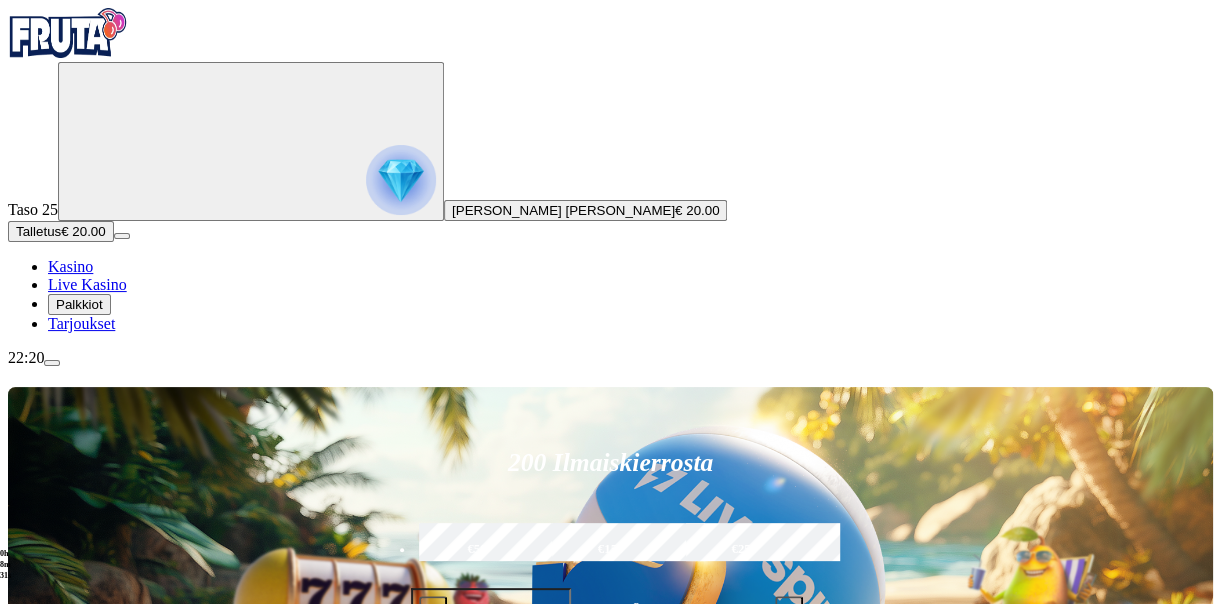 click on "Pelaa nyt" at bounding box center [-642, 1861] 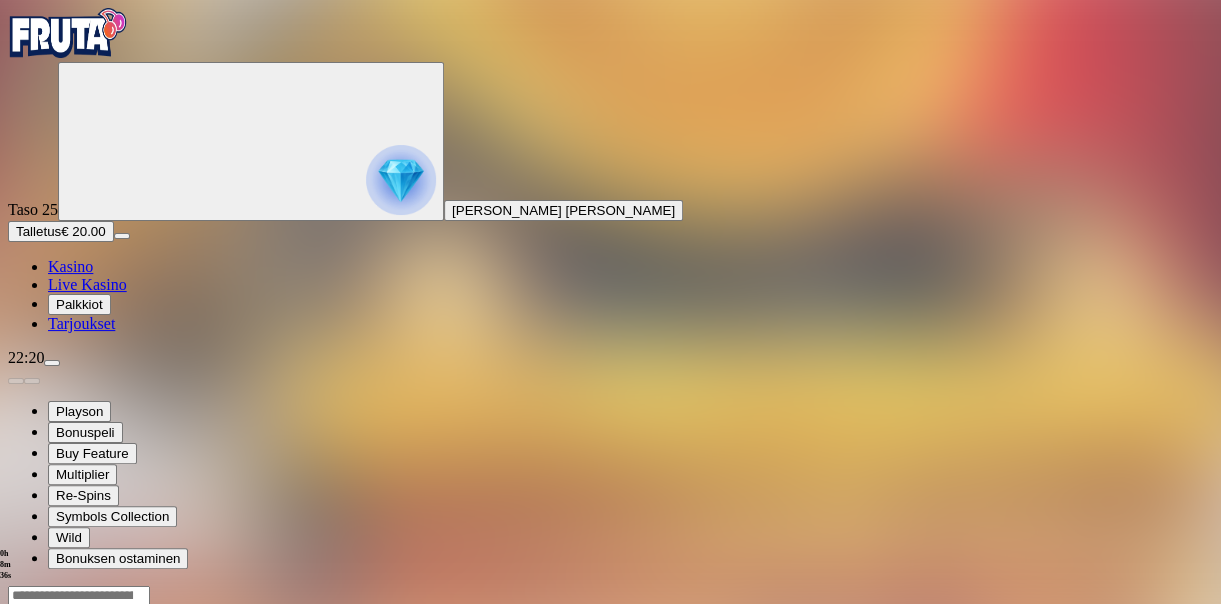 click at bounding box center (48, 778) 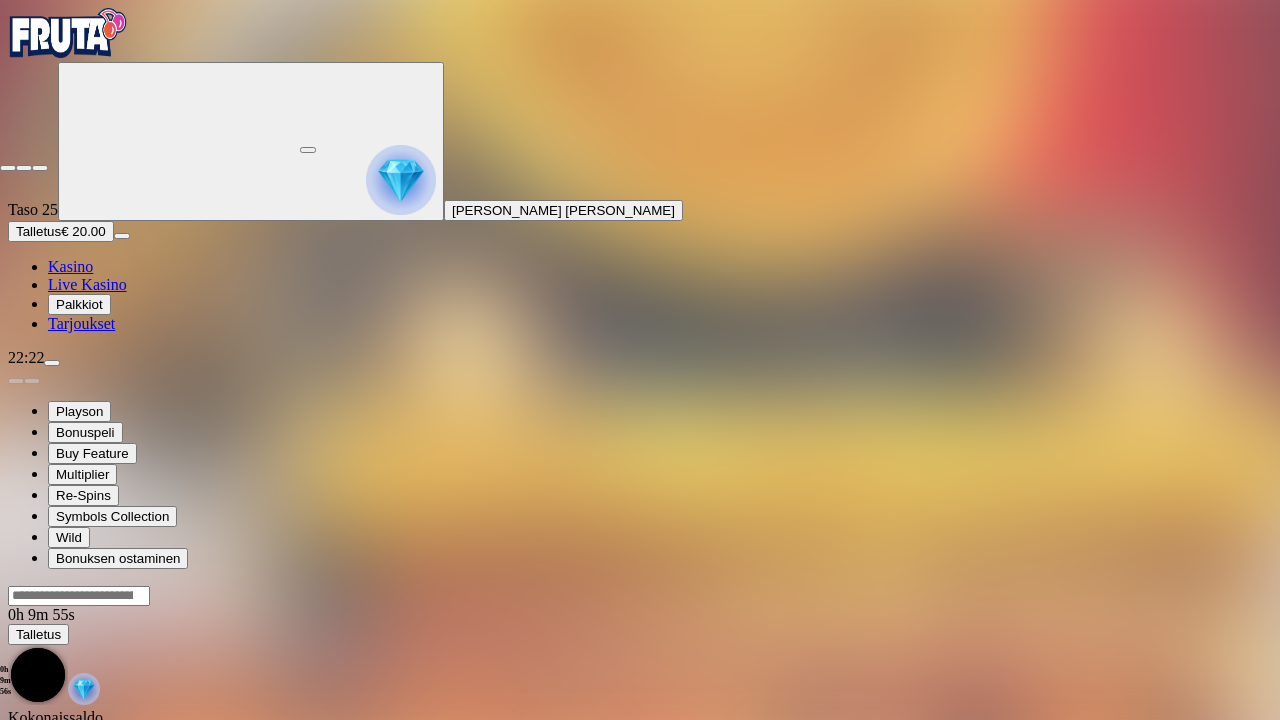 click at bounding box center (8, 168) 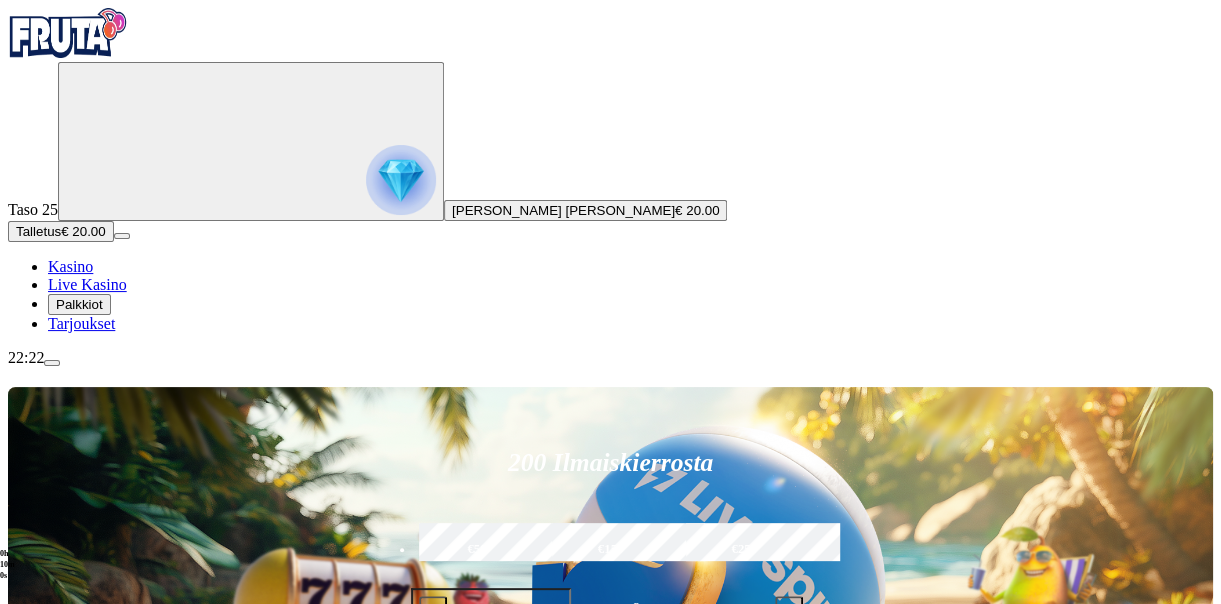 click at bounding box center (32, 1052) 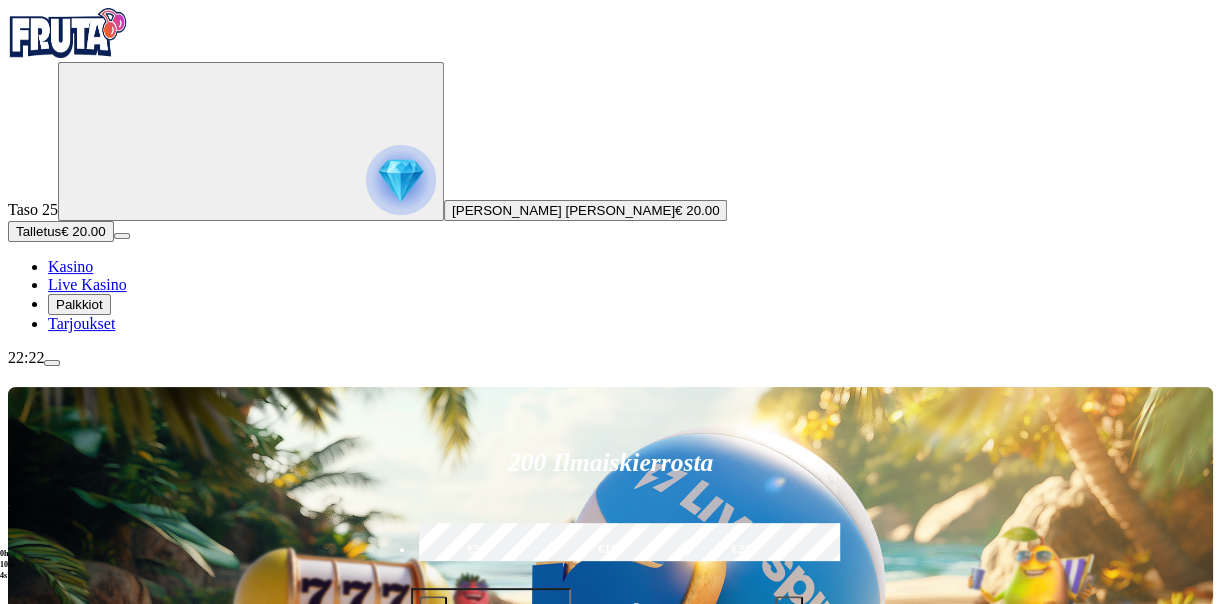 click on "Pelaa nyt" at bounding box center (-642, 1766) 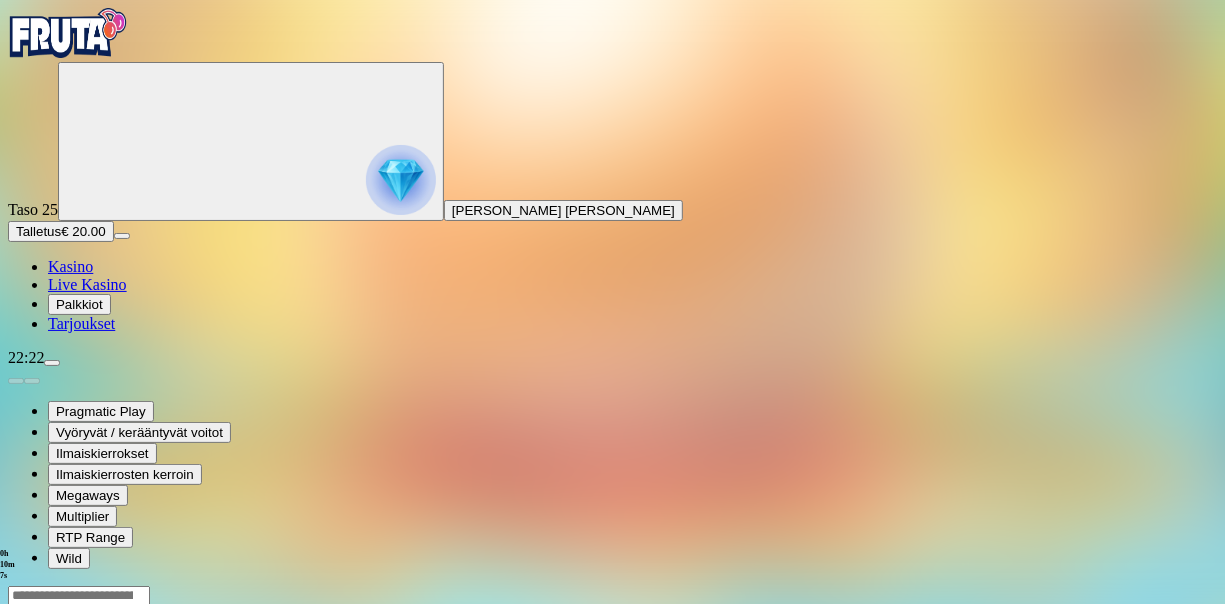 click at bounding box center [48, 778] 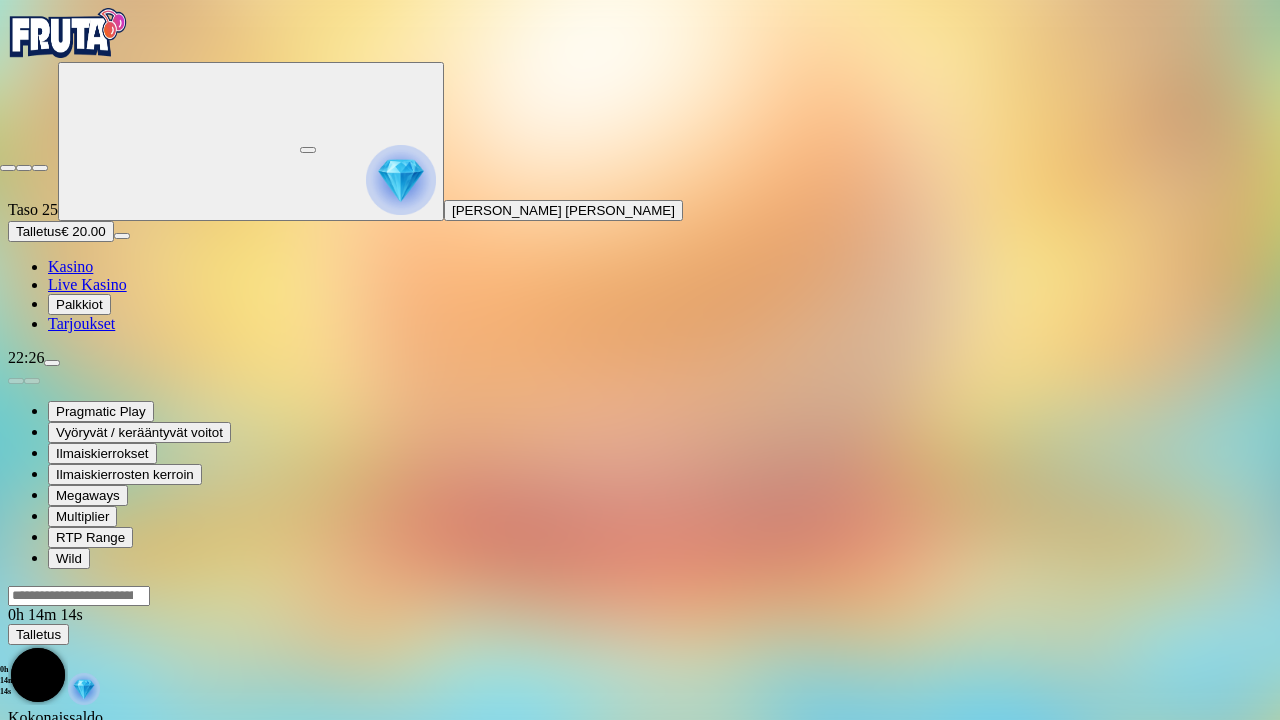click at bounding box center (8, 168) 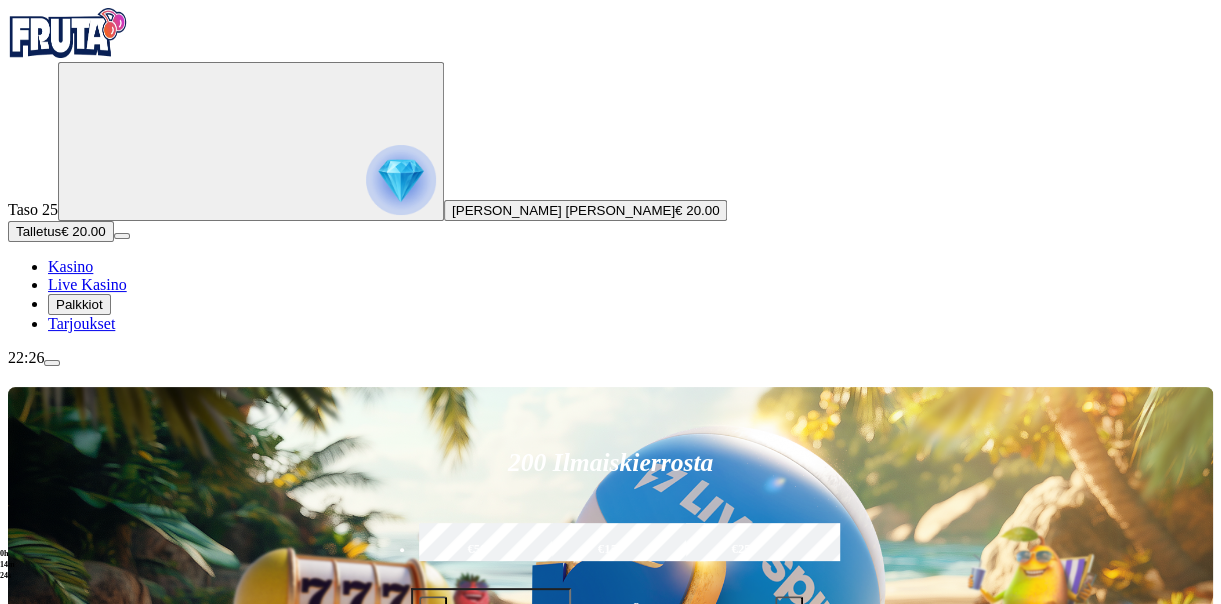 click on "Talletus" at bounding box center (38, 231) 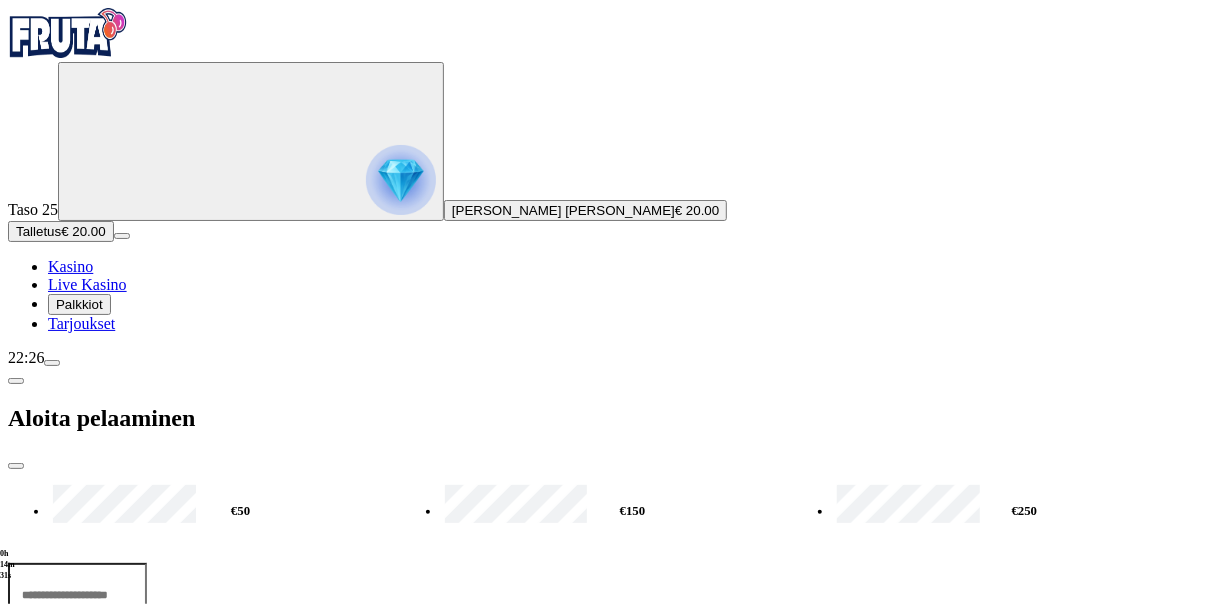 drag, startPoint x: 282, startPoint y: 172, endPoint x: 120, endPoint y: 170, distance: 162.01234 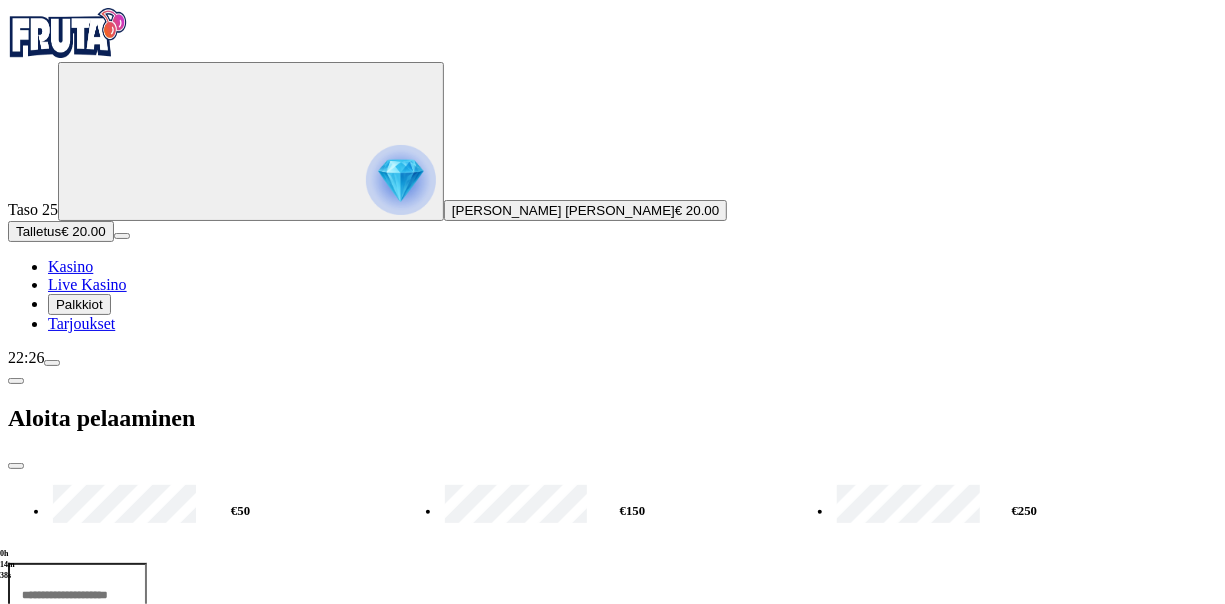 type on "**" 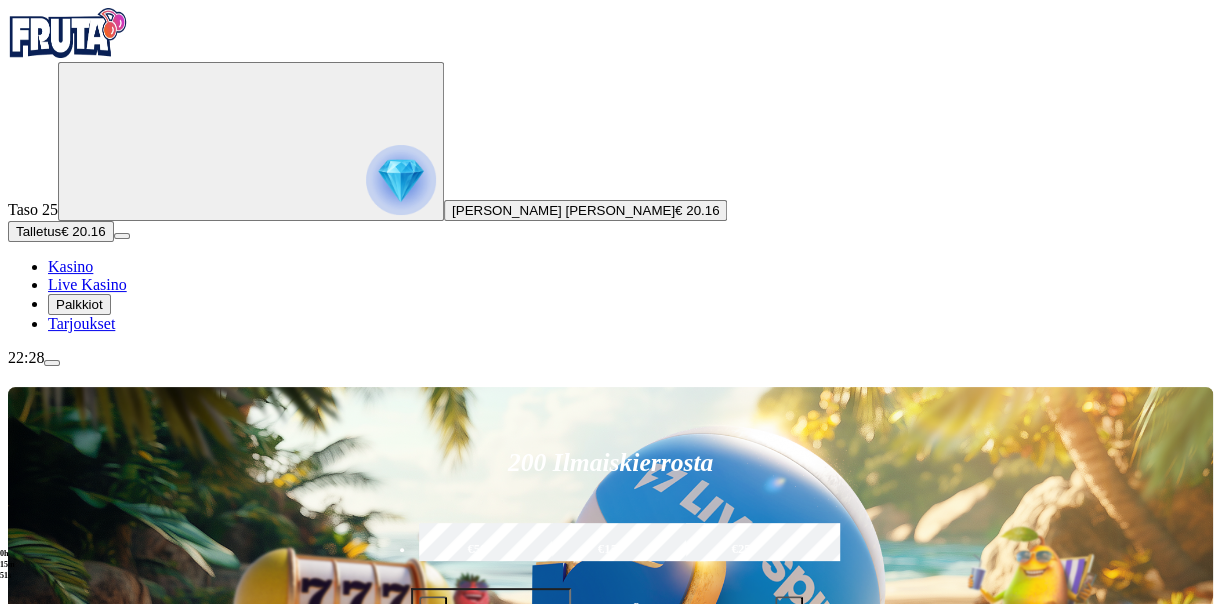 click at bounding box center [32, 1052] 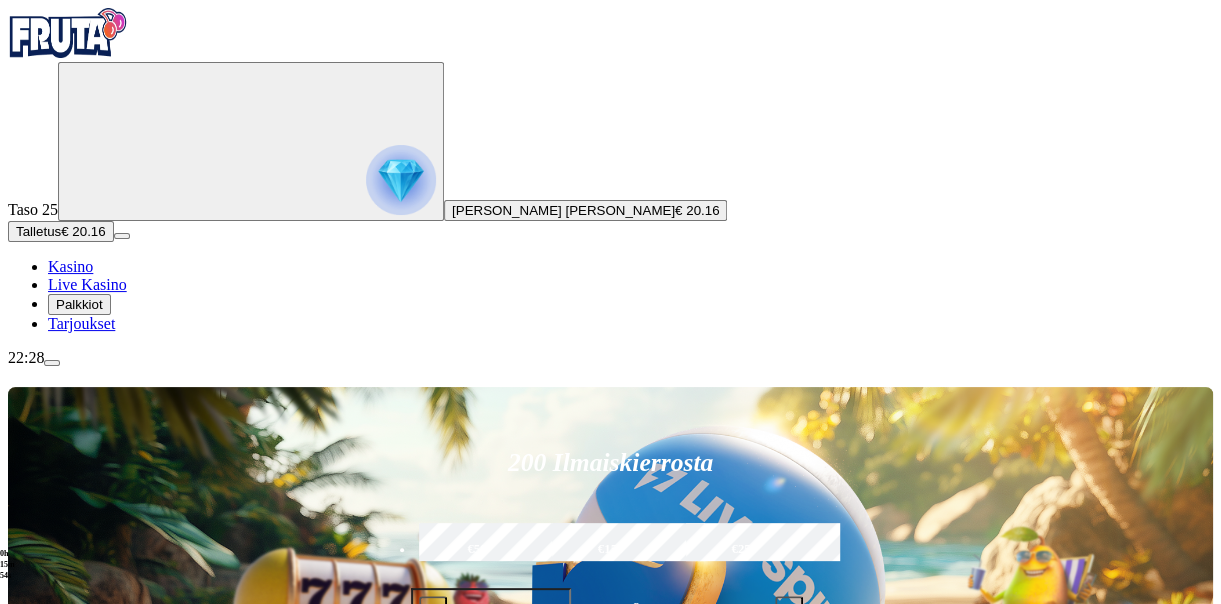 click on "Pelaa nyt" at bounding box center [-642, 1671] 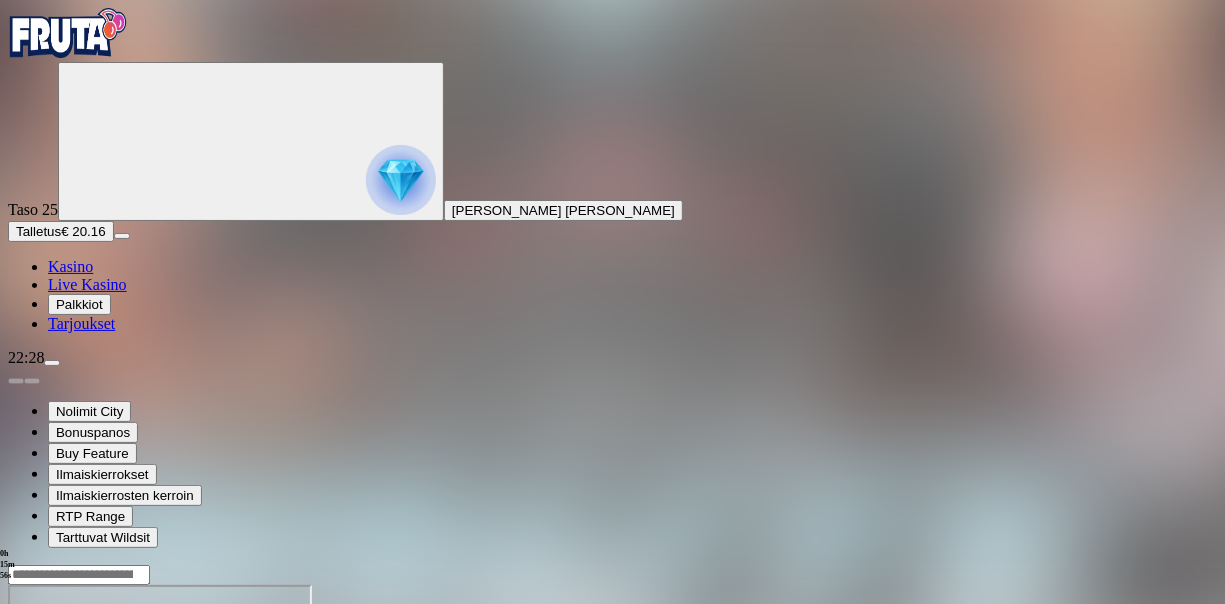 click at bounding box center (48, 757) 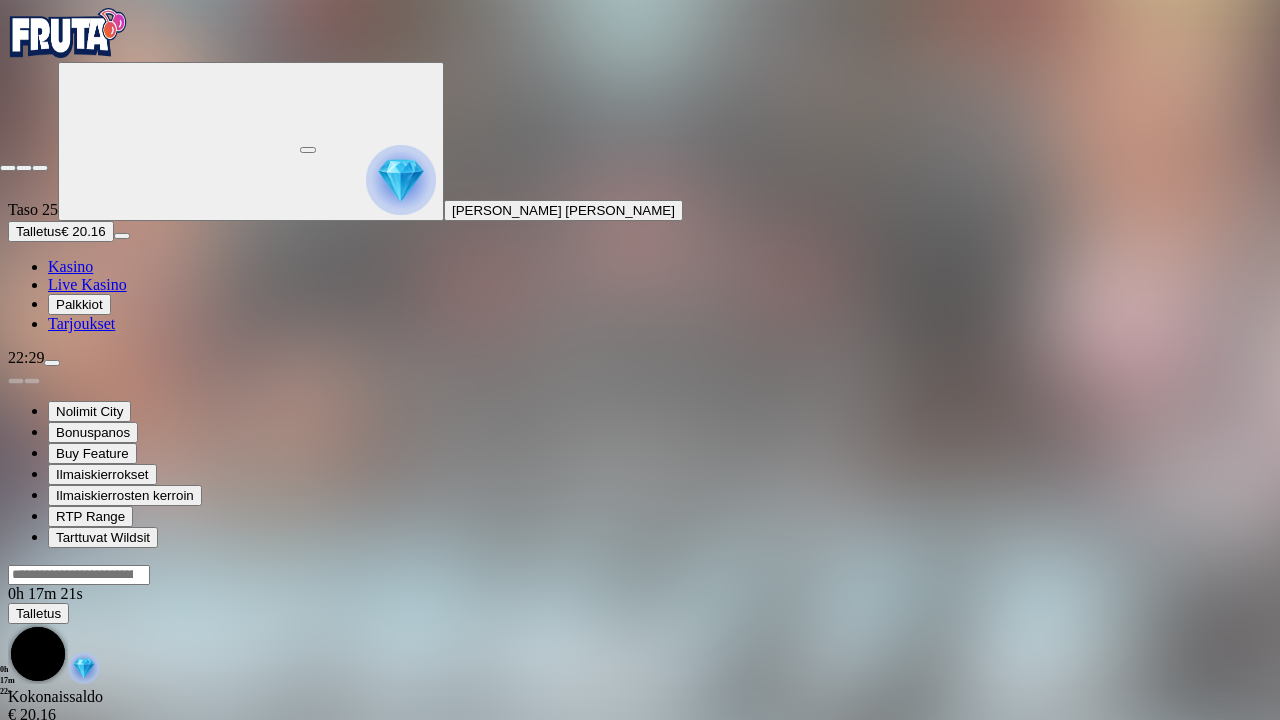click at bounding box center [8, 168] 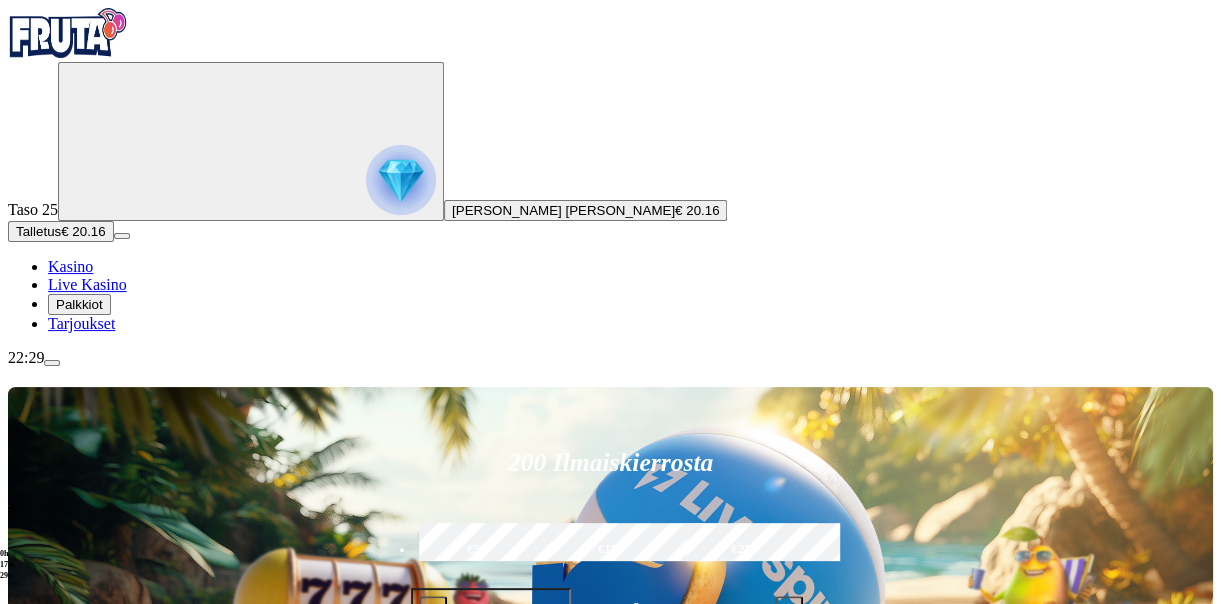 click at bounding box center [32, 1052] 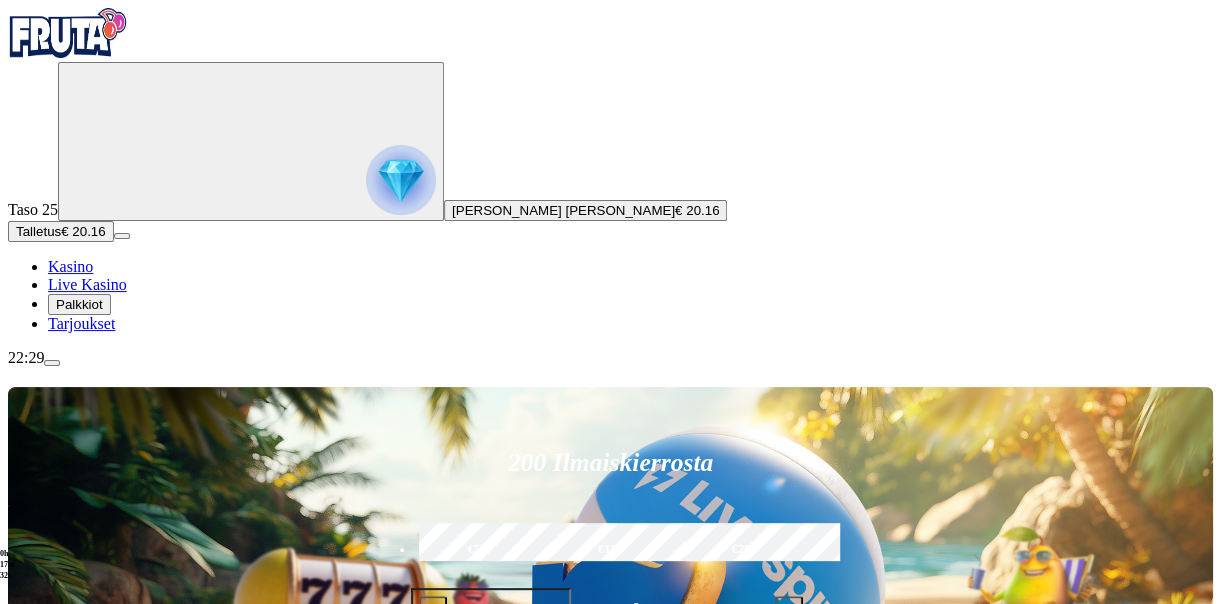 click on "Pelaa nyt" at bounding box center [-642, 1575] 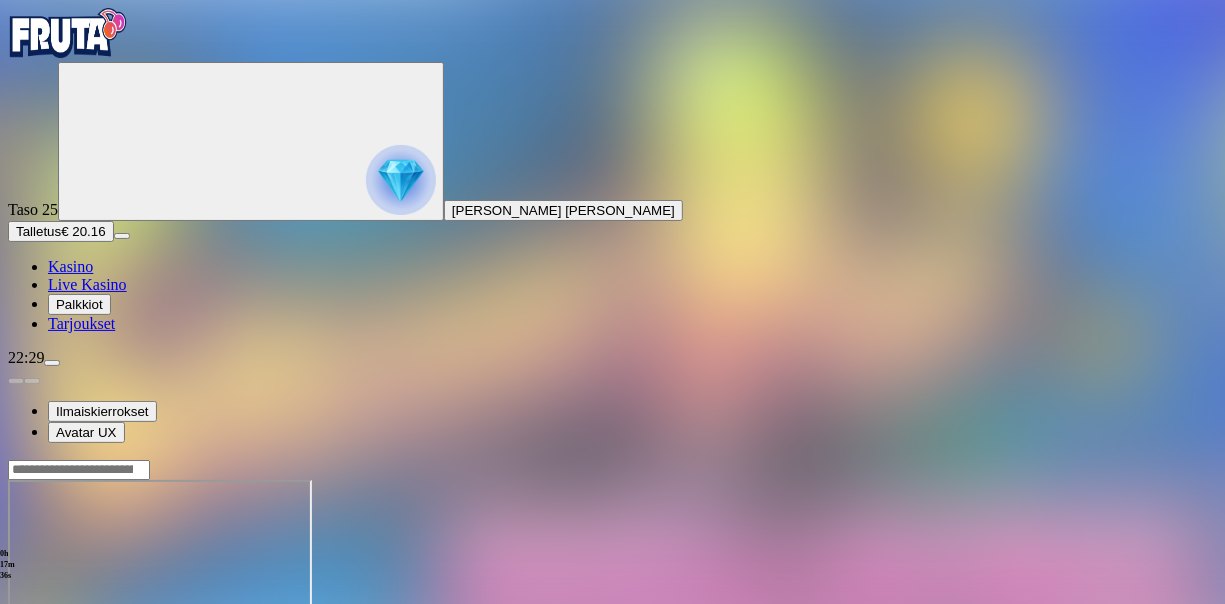 click at bounding box center (48, 652) 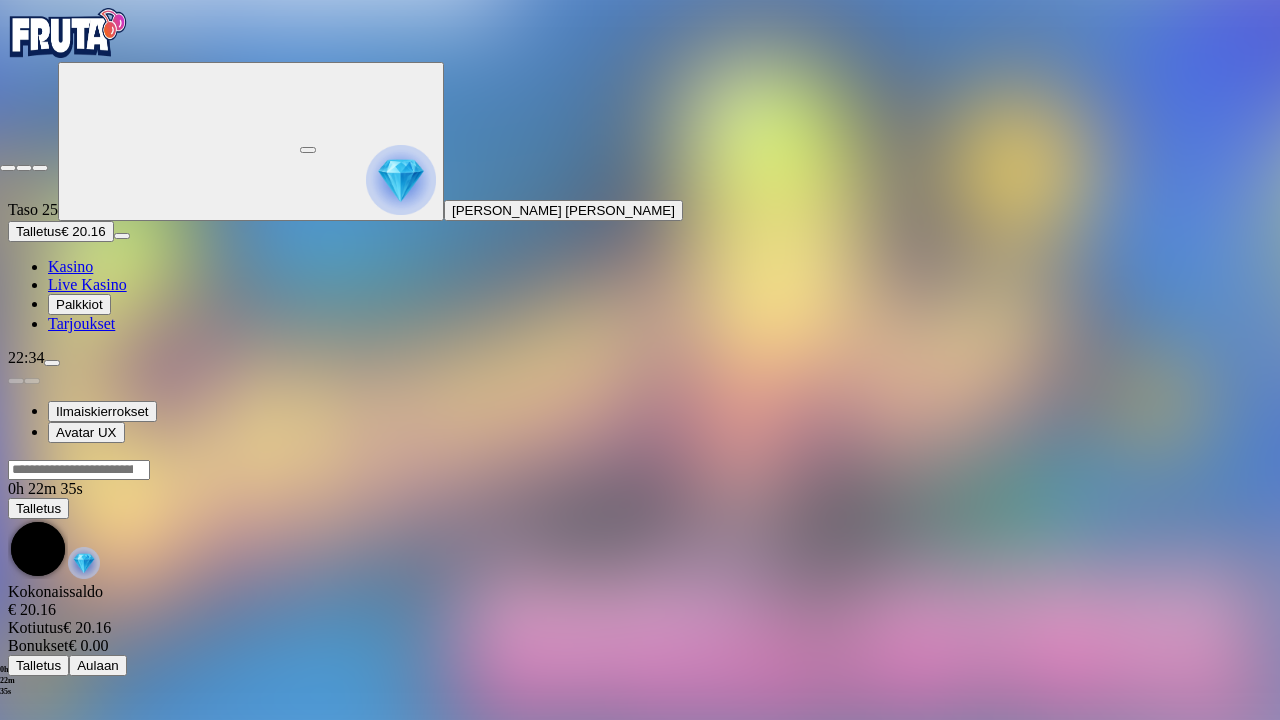click at bounding box center [8, 168] 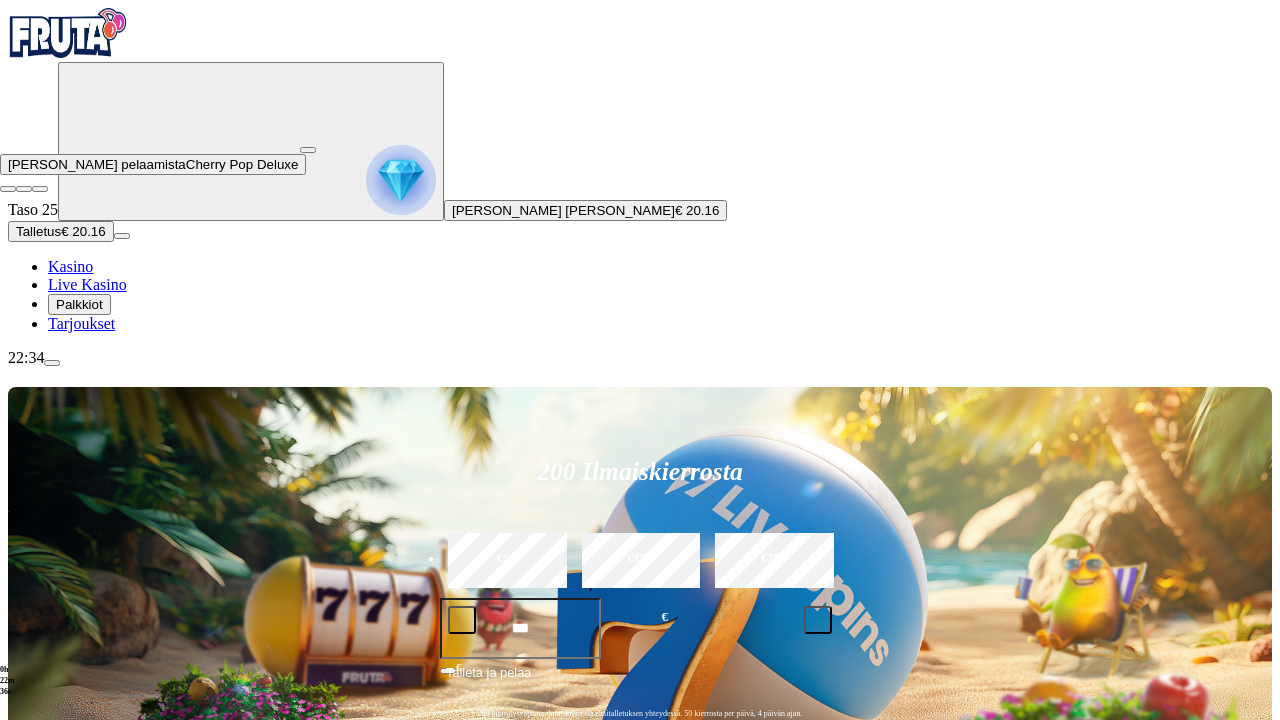 click at bounding box center [308, 150] 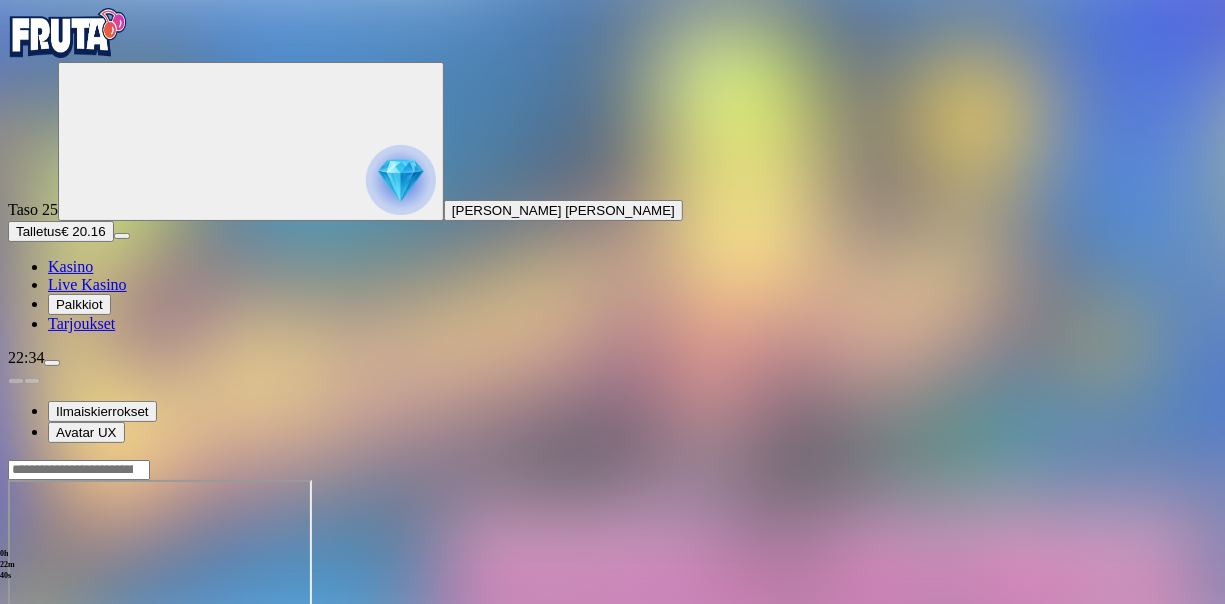 click at bounding box center (16, 652) 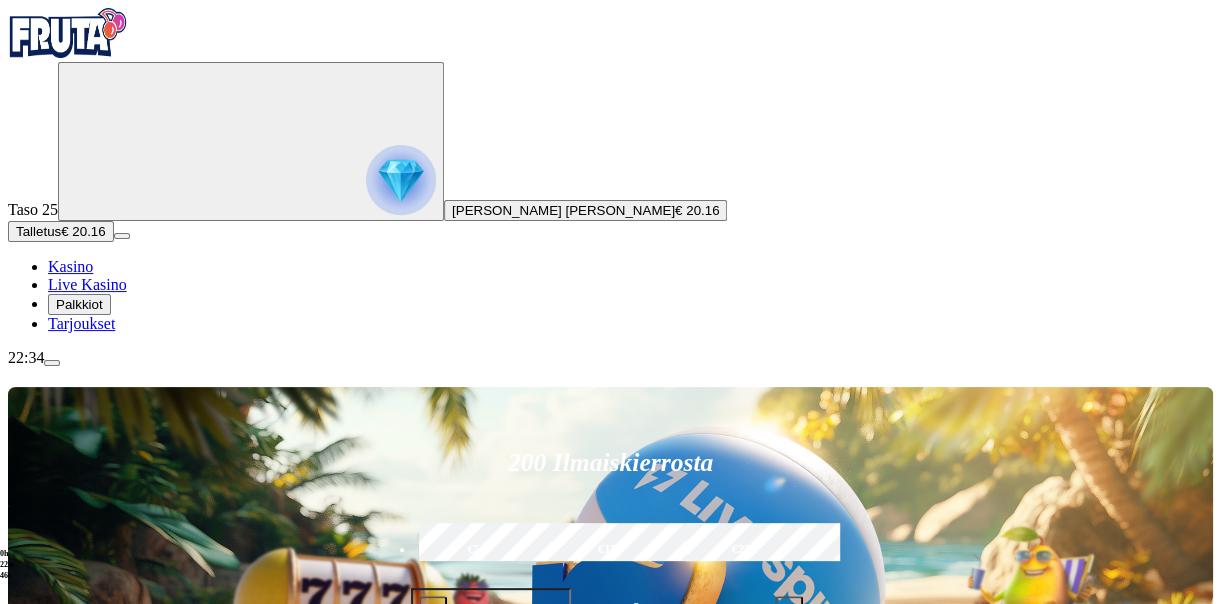 click at bounding box center (32, 1052) 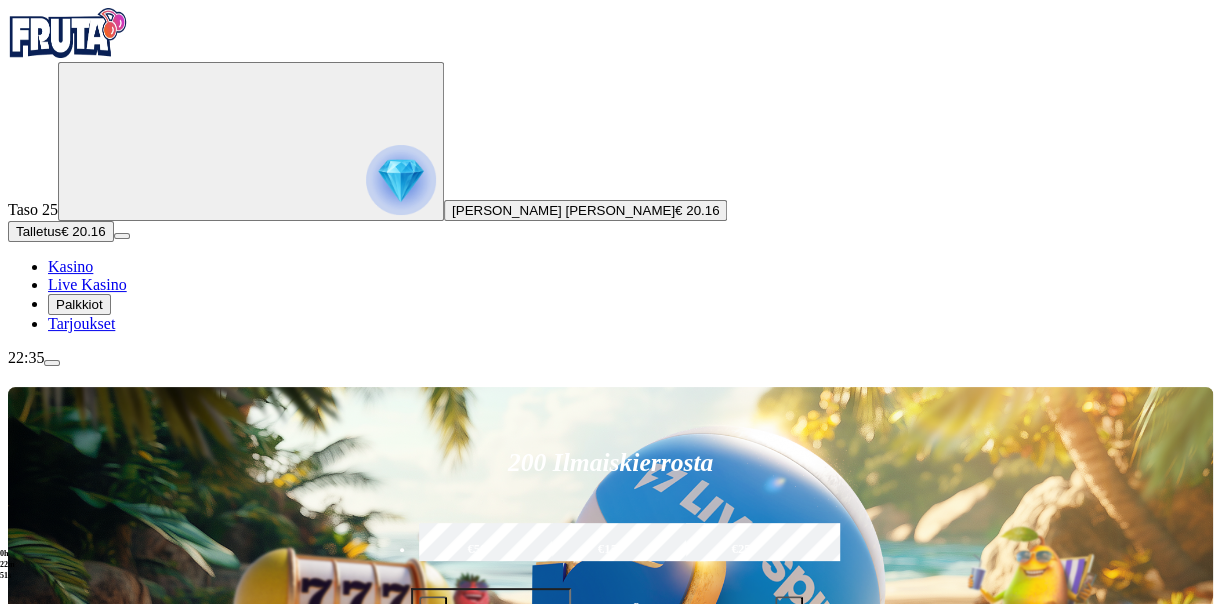 click at bounding box center [16, 1052] 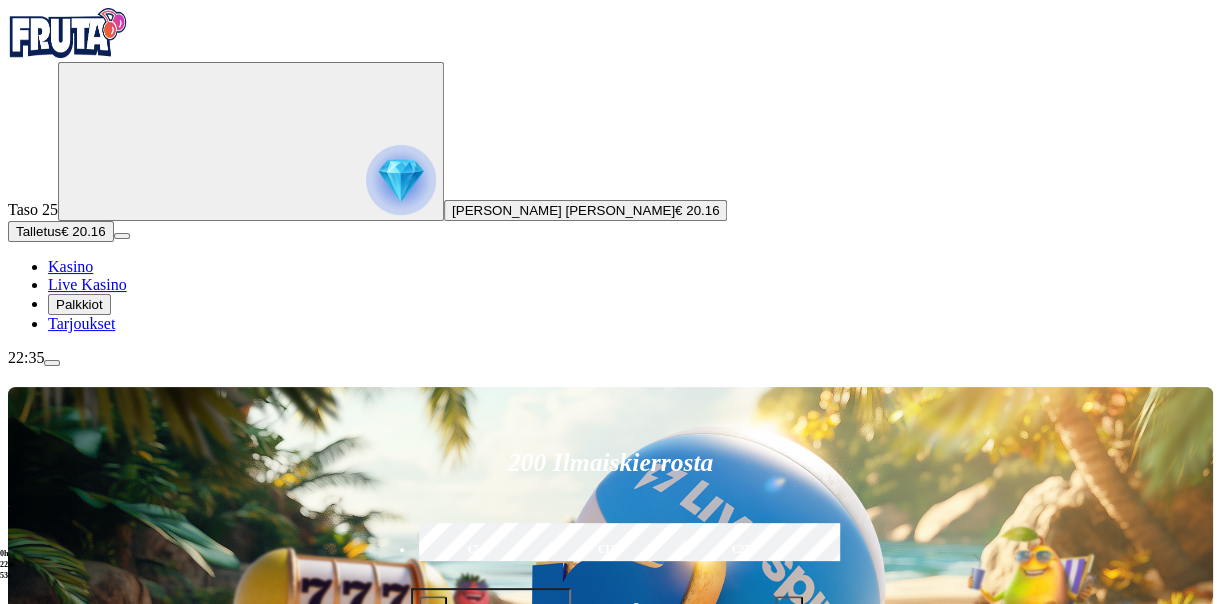 click on "Pelaa nyt Book of Dead Pelaa nyt [PERSON_NAME] Quest Pelaa nyt Fire In The Hole xBomb Pelaa nyt Sweet Bonanza Pelaa nyt Gates of High Roller Pelaa nyt Cherry Pop Deluxe Pelaa nyt Brute Force Pelaa nyt Raging Waterfall Megaways Pelaa nyt Royal Express: Hold and Win Pelaa nyt Joker's Jewels Cash Pelaa nyt Gem Fire Fortune" at bounding box center [674, 1579] 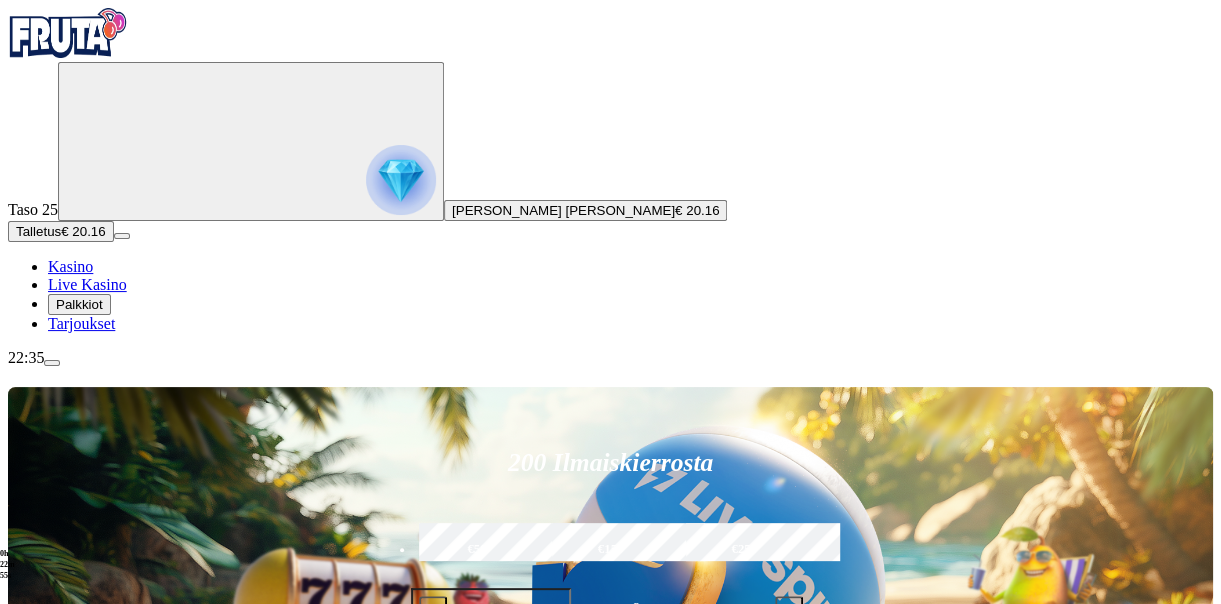 click on "Pelaa nyt Book of Dead Pelaa nyt [PERSON_NAME] Quest Pelaa nyt Fire In The Hole xBomb Pelaa nyt Sweet Bonanza Pelaa nyt Gates of High Roller Pelaa nyt Cherry Pop Deluxe Pelaa nyt Brute Force Pelaa nyt Raging Waterfall Megaways Pelaa nyt Royal Express: Hold and Win Pelaa nyt Joker's Jewels Cash Pelaa nyt Gem Fire Fortune" at bounding box center (674, 1579) 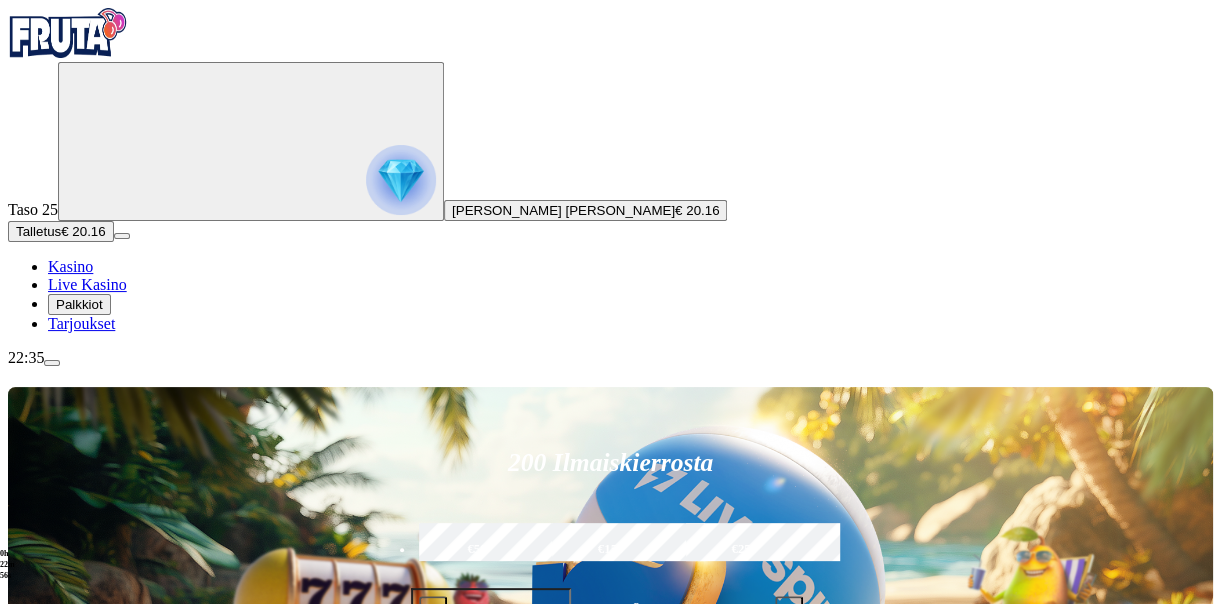 drag, startPoint x: 1197, startPoint y: 486, endPoint x: 902, endPoint y: 494, distance: 295.10846 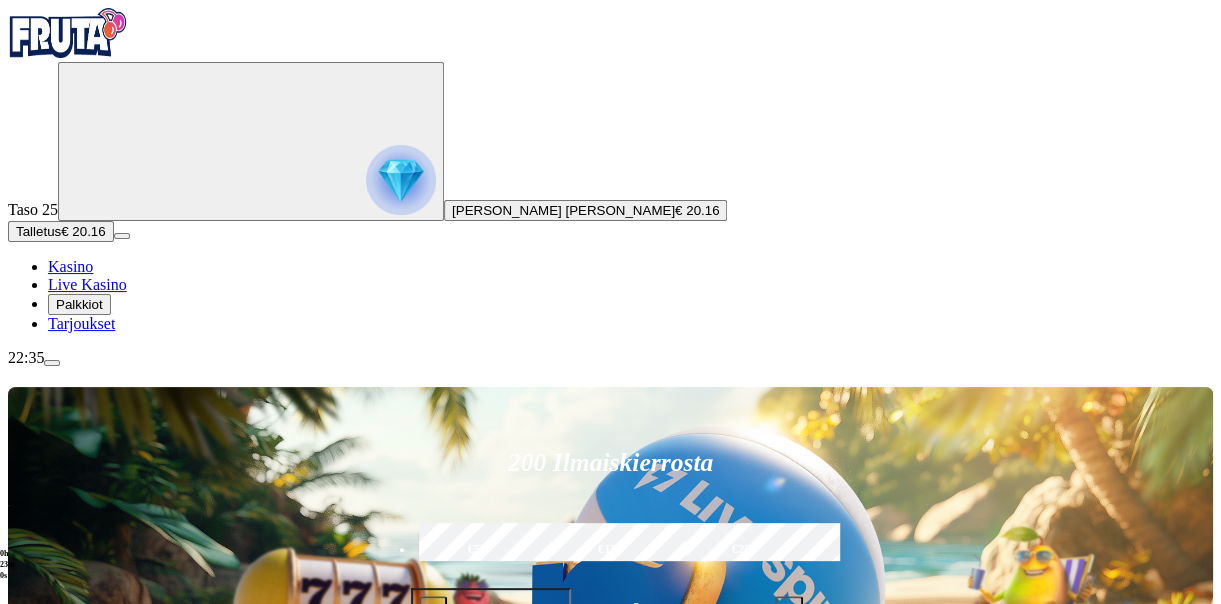 click on "Pelaa nyt" at bounding box center [77, 1480] 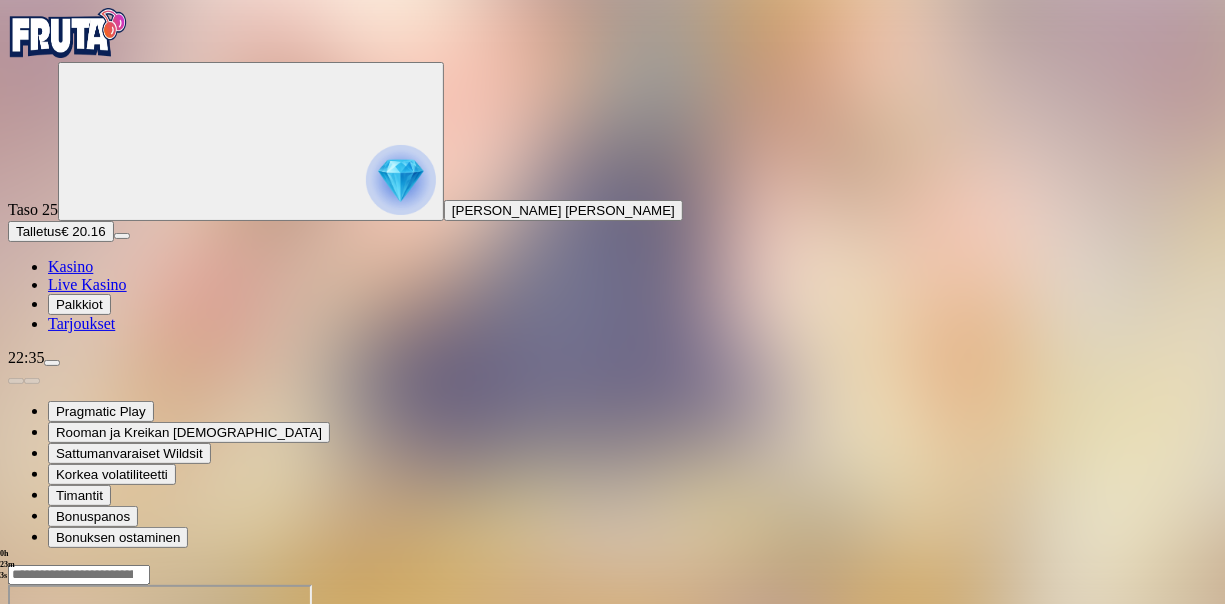 click at bounding box center [48, 757] 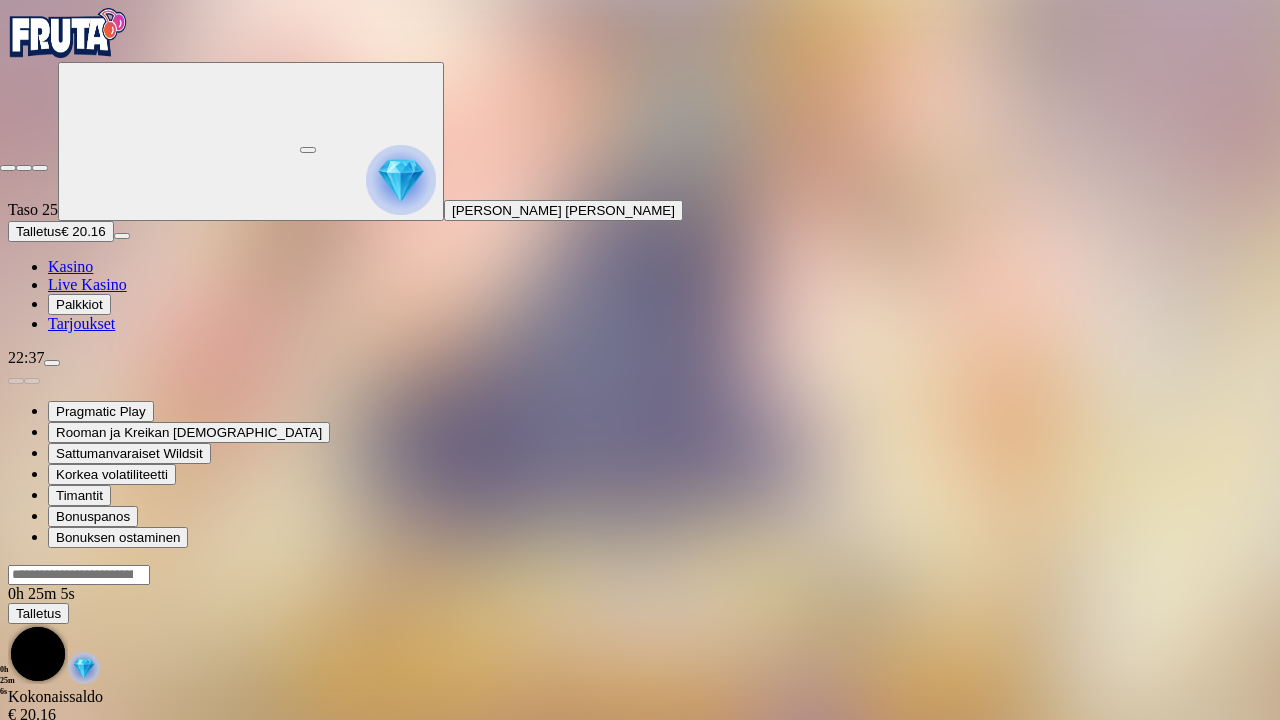 click at bounding box center [8, 168] 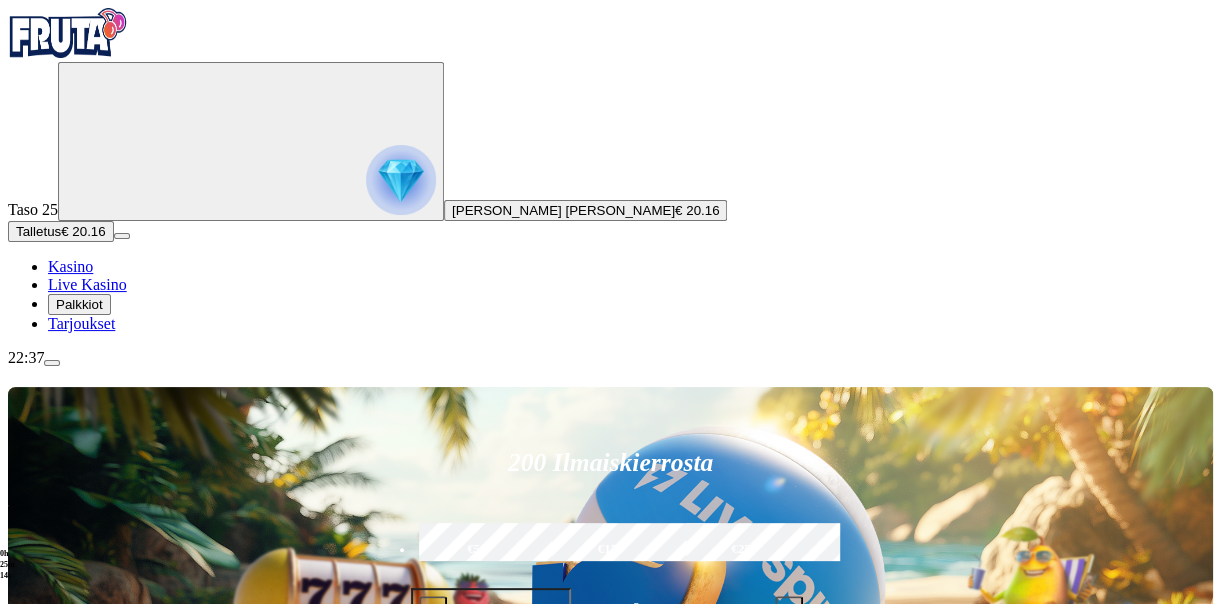 click on "Pelaa nyt" at bounding box center (77, 1193) 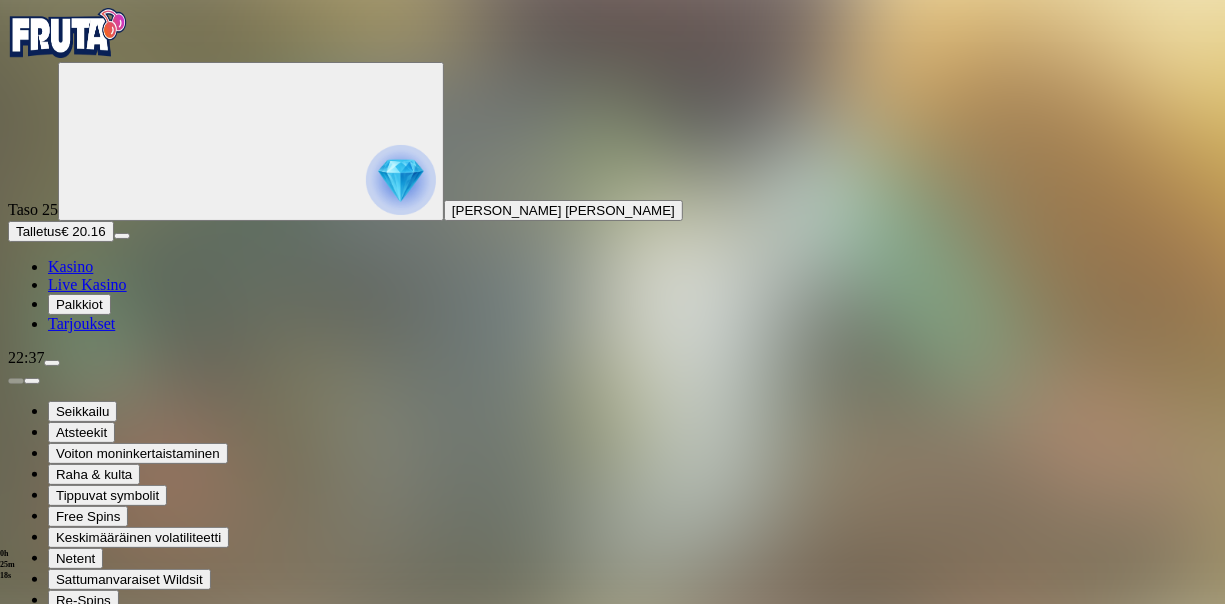 click at bounding box center [48, 820] 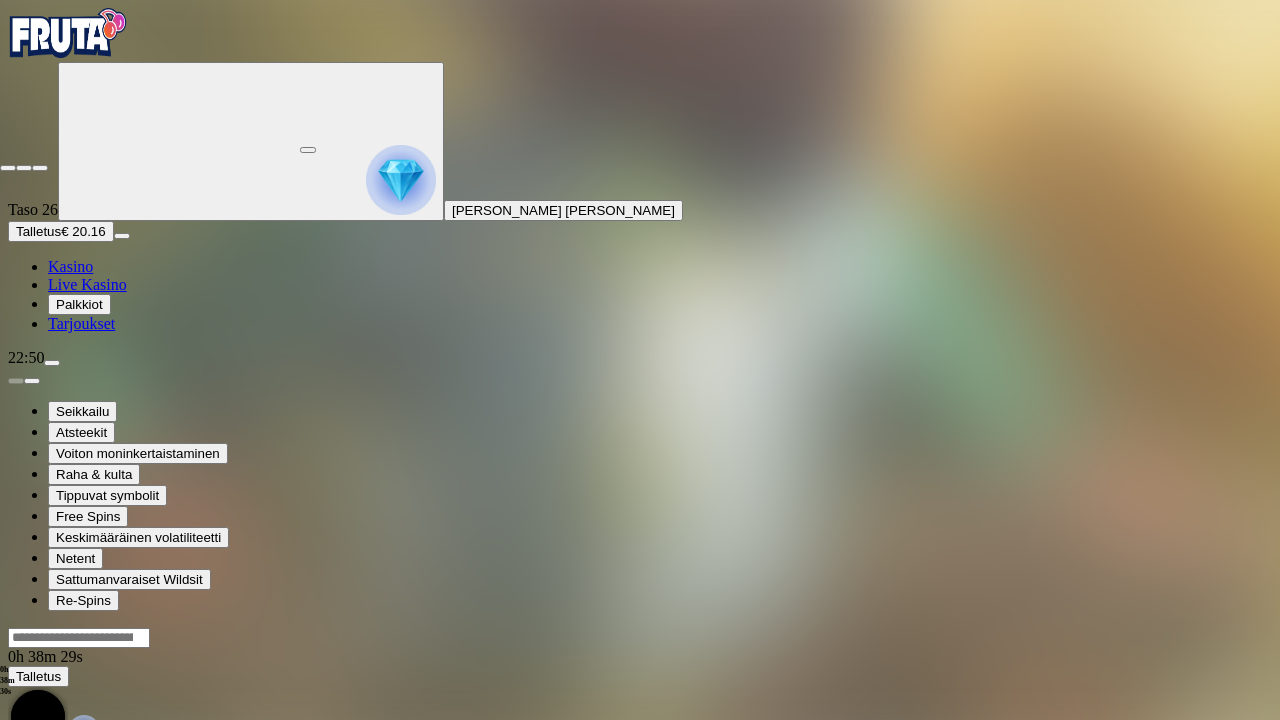 click at bounding box center [8, 168] 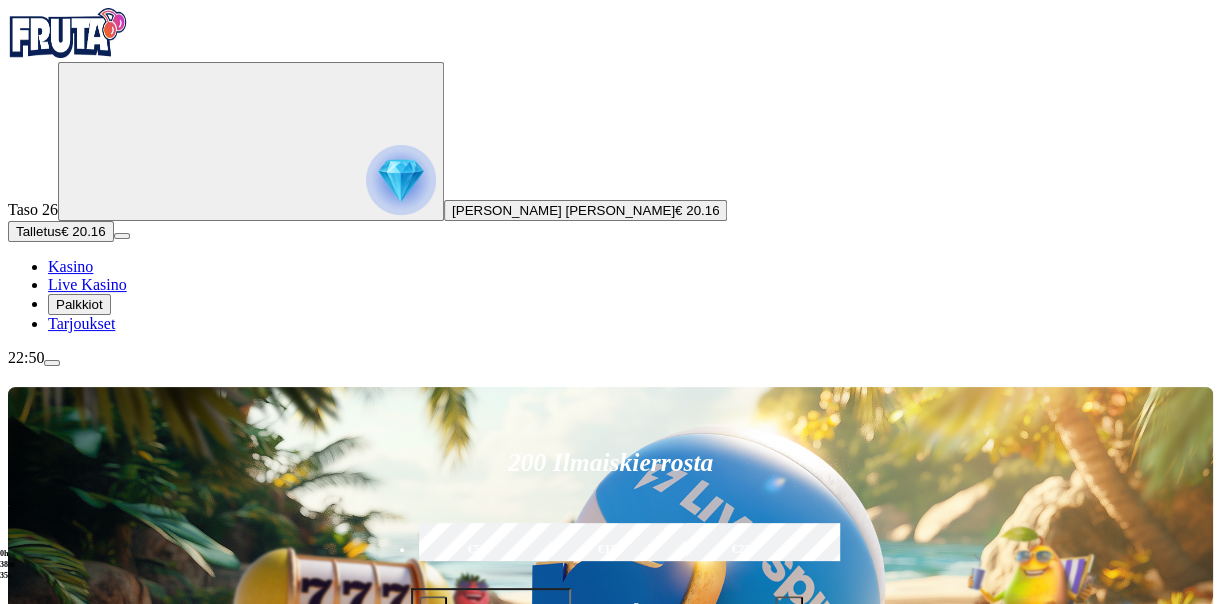 click on "Talletus" at bounding box center [38, 231] 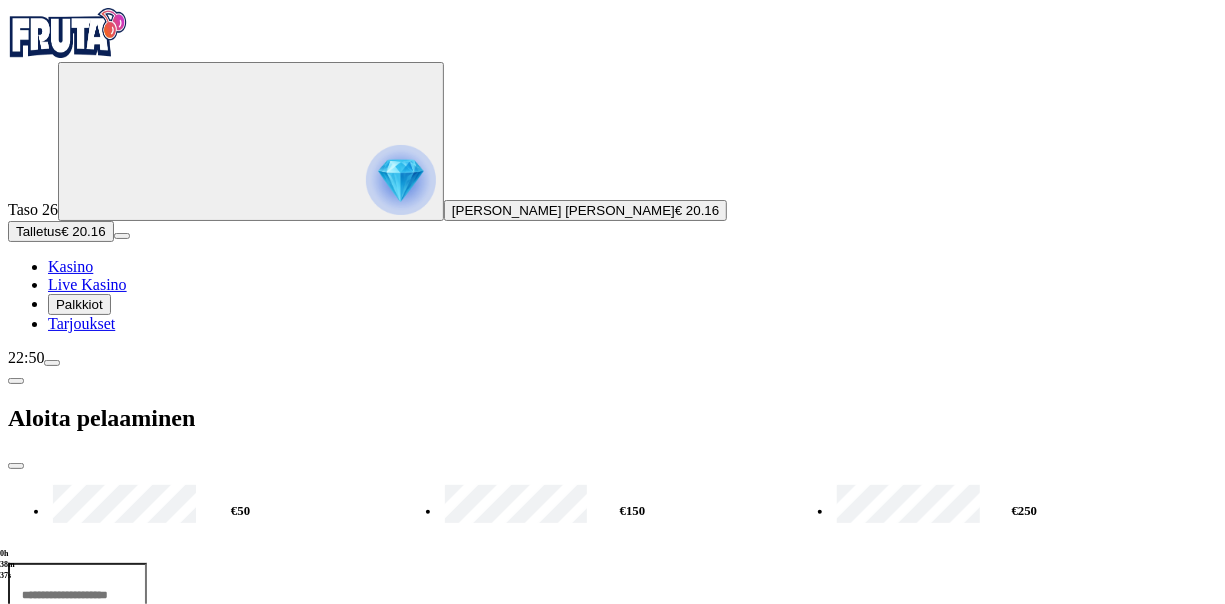 drag, startPoint x: 293, startPoint y: 164, endPoint x: 113, endPoint y: 164, distance: 180 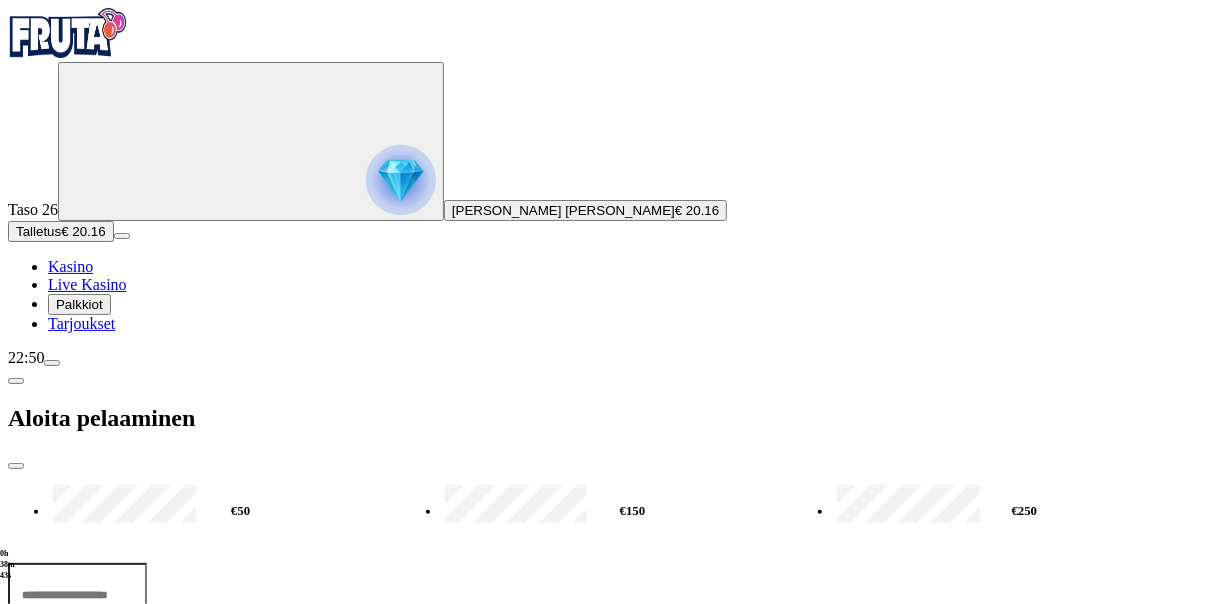 type on "**" 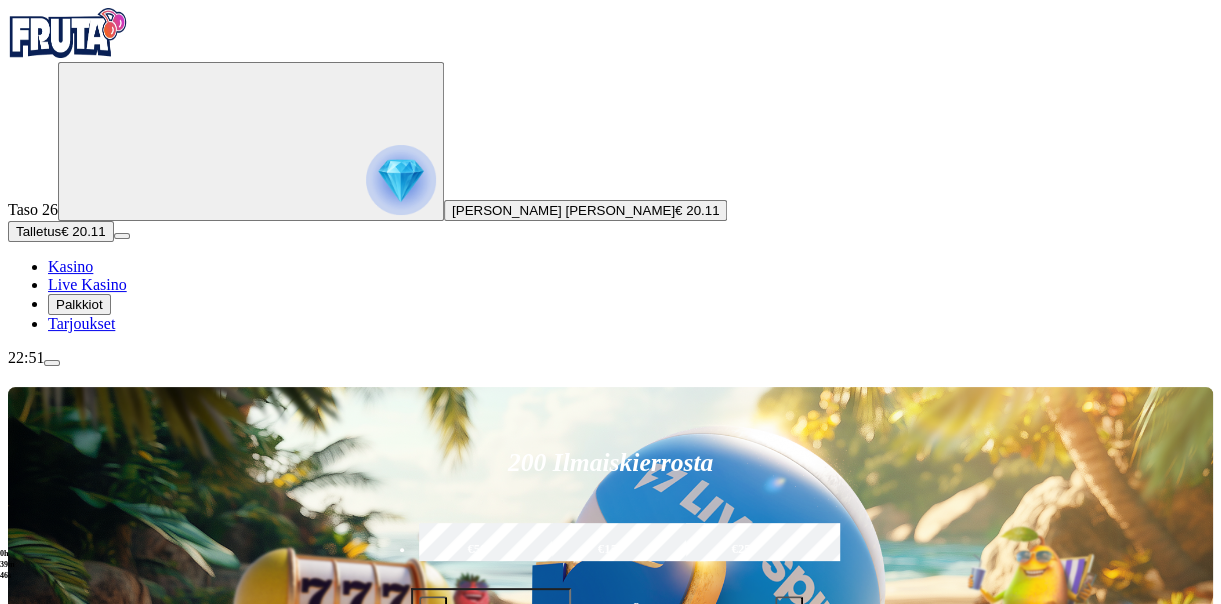 click at bounding box center [32, 1052] 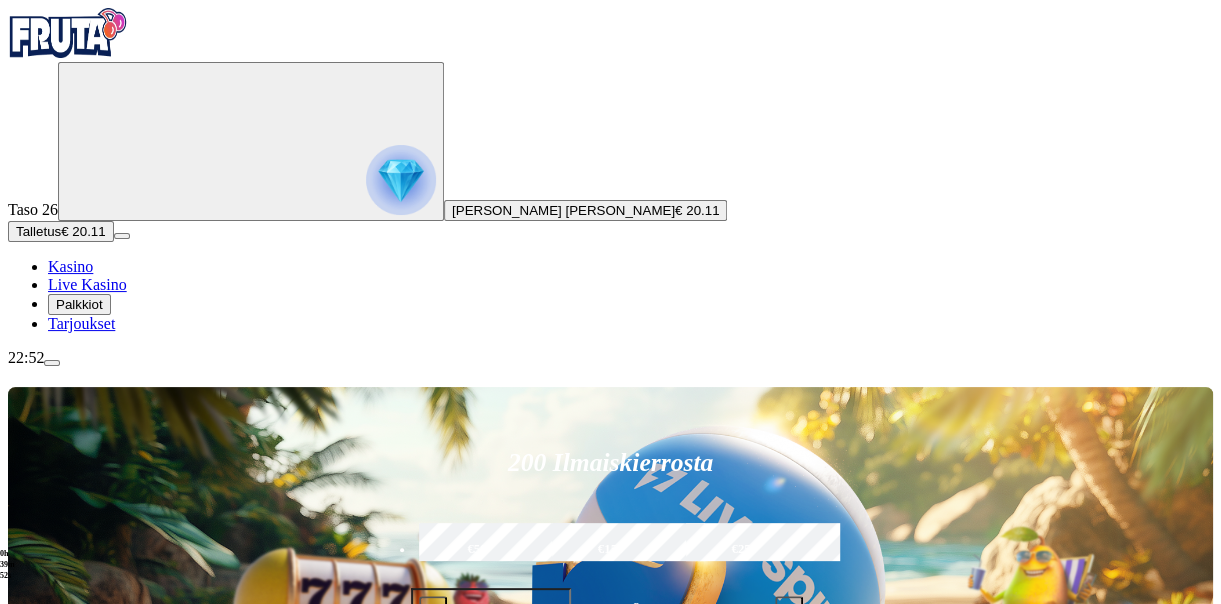 drag, startPoint x: 325, startPoint y: 497, endPoint x: 13, endPoint y: 514, distance: 312.4628 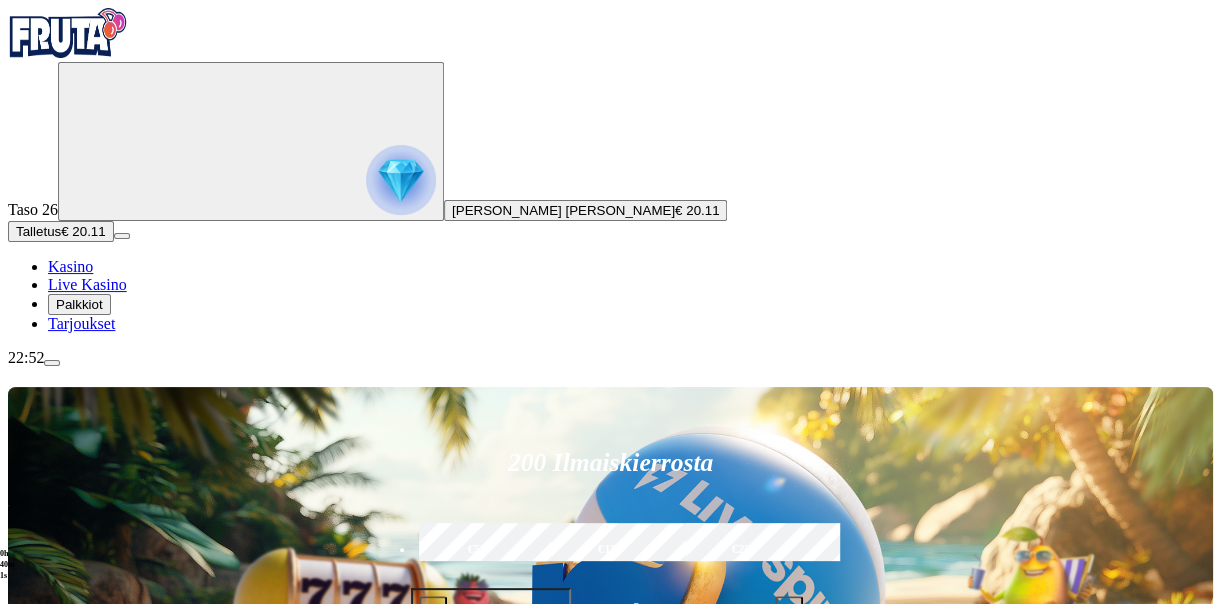 drag, startPoint x: 267, startPoint y: 534, endPoint x: 688, endPoint y: 552, distance: 421.3846 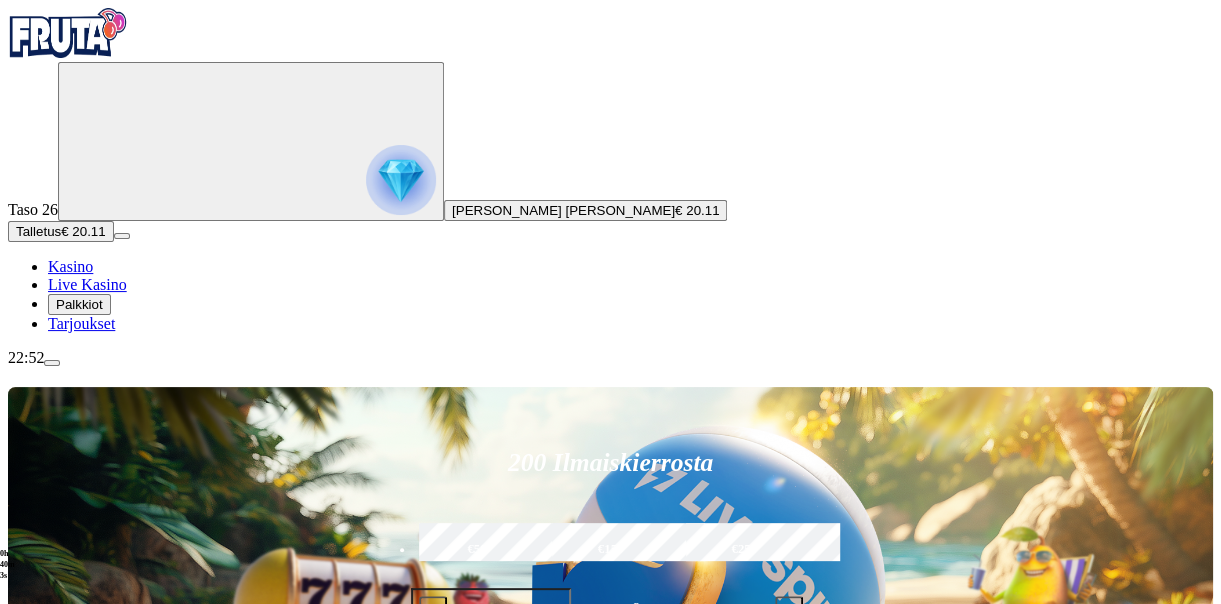 click at bounding box center (16, 1052) 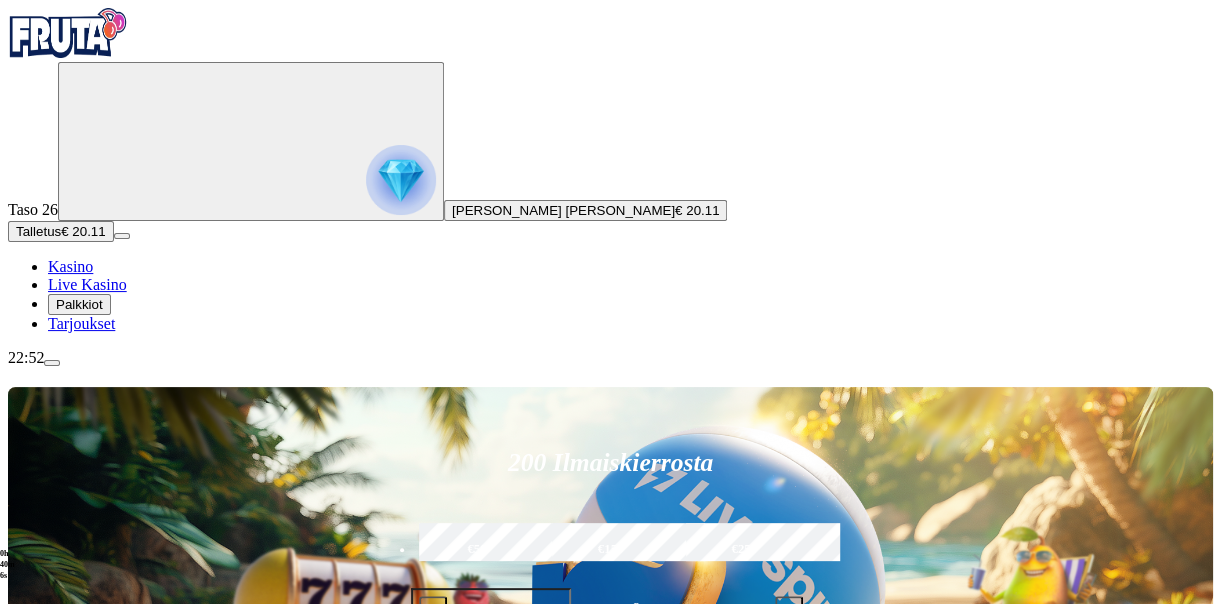 click on "Pelaa nyt" at bounding box center [77, 1289] 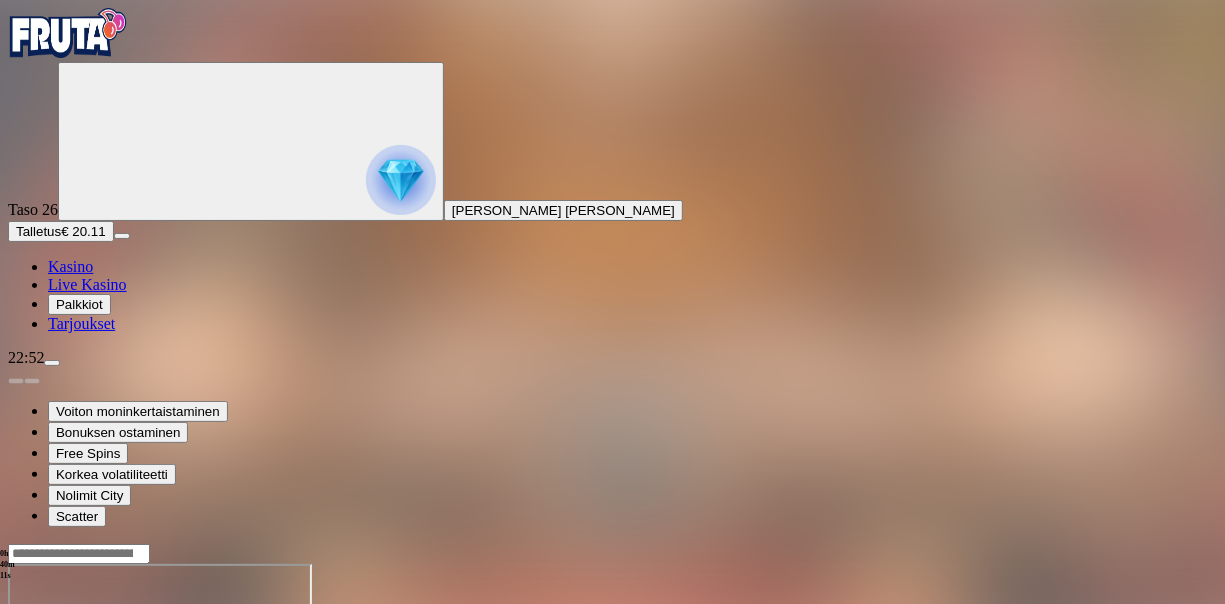 click at bounding box center [48, 736] 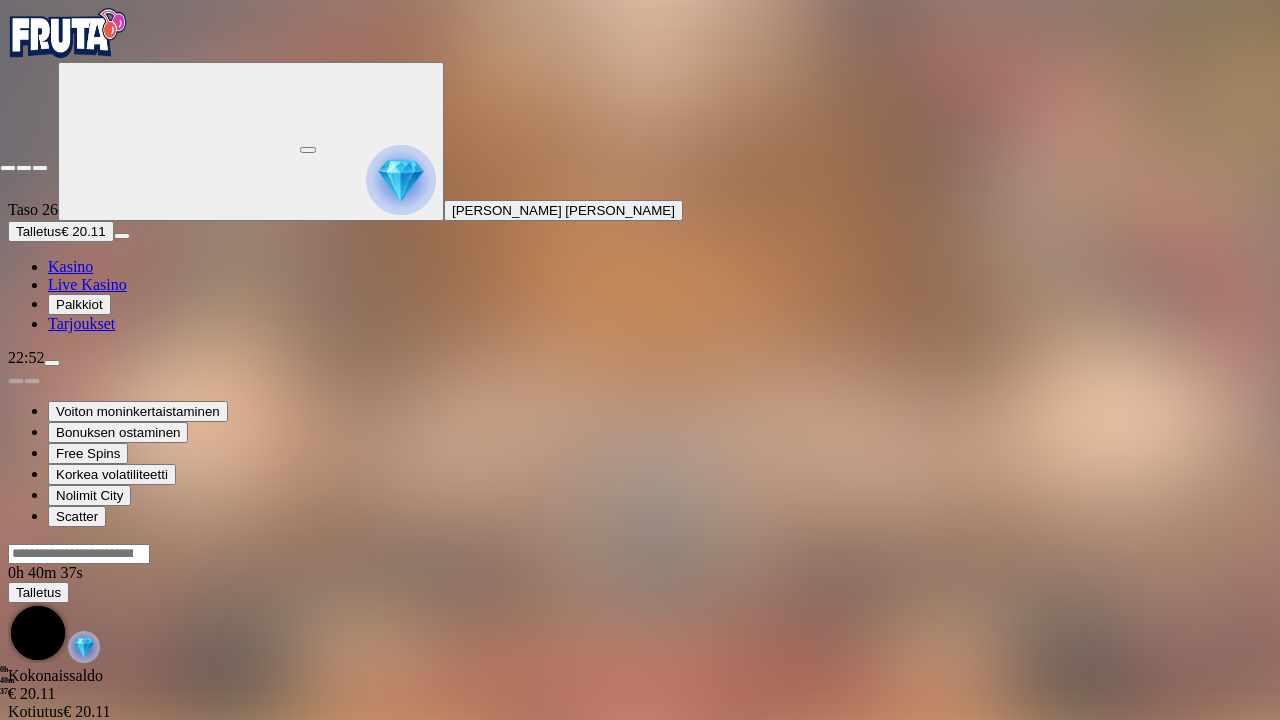 click at bounding box center (8, 168) 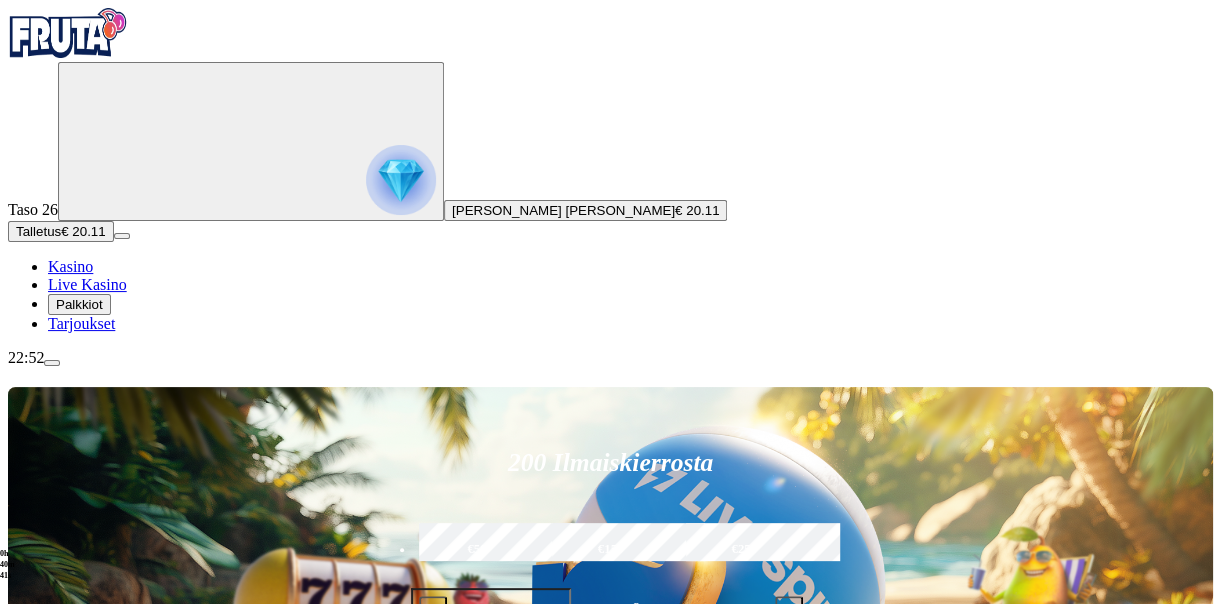 click at bounding box center (52, 363) 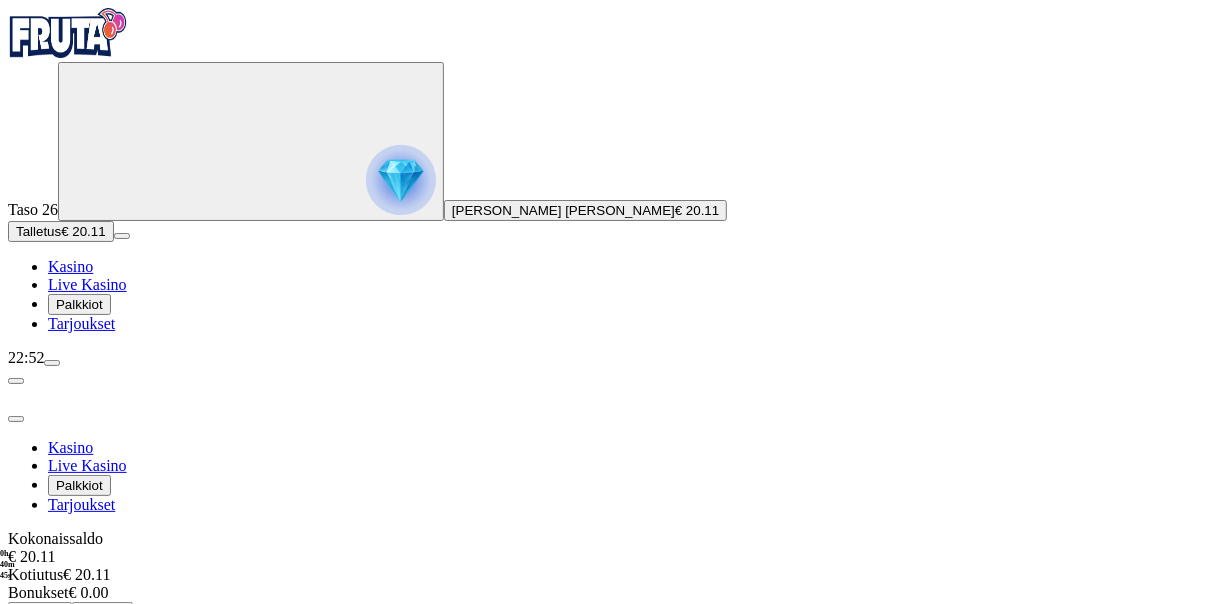click on "Tilini" at bounding box center (69, 670) 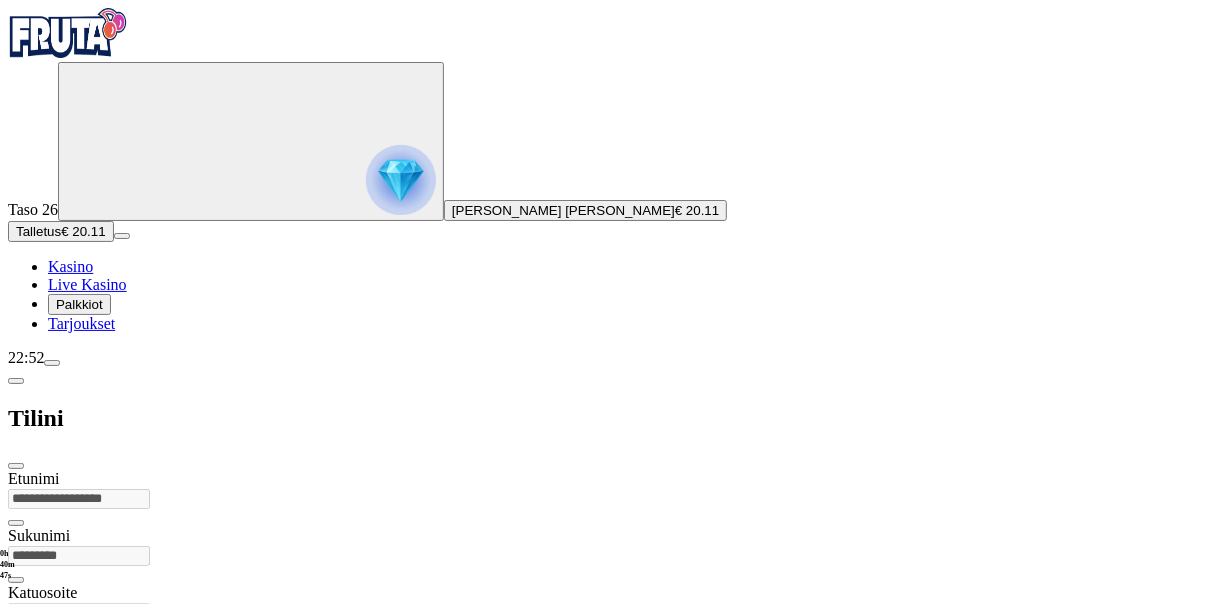 scroll, scrollTop: 40, scrollLeft: 0, axis: vertical 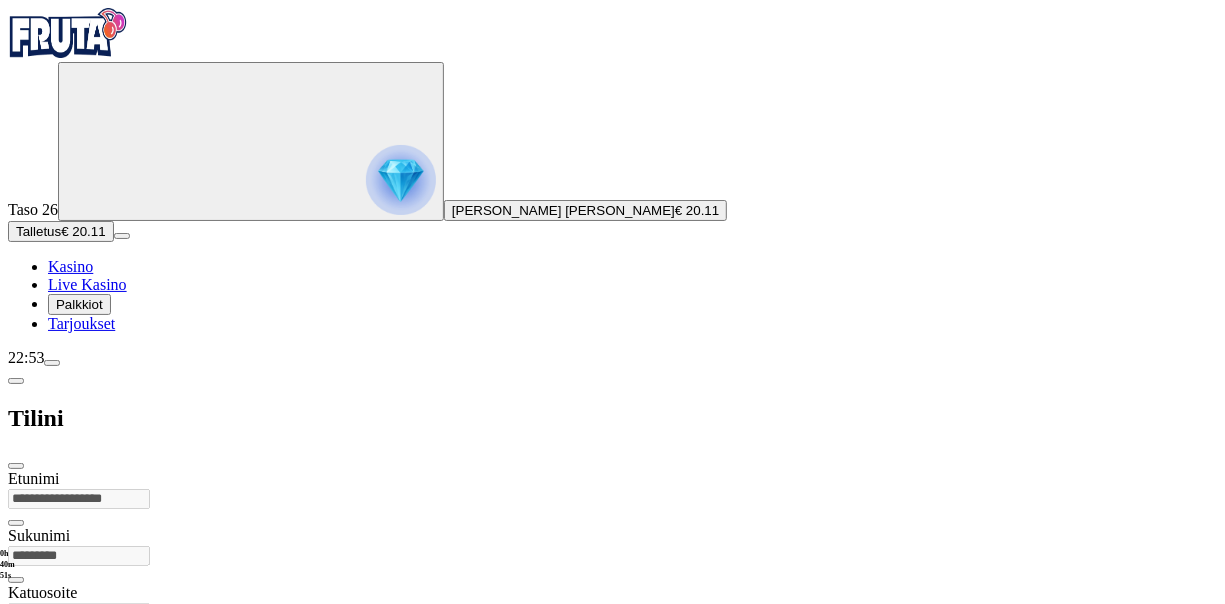 click at bounding box center (16, 381) 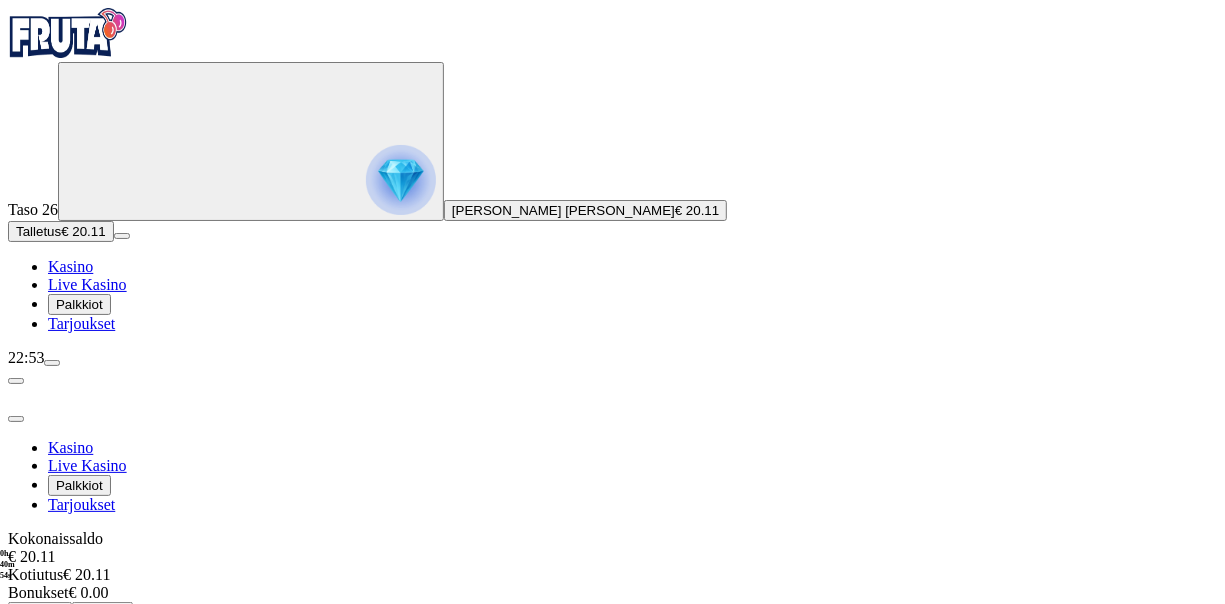 scroll, scrollTop: 104, scrollLeft: 0, axis: vertical 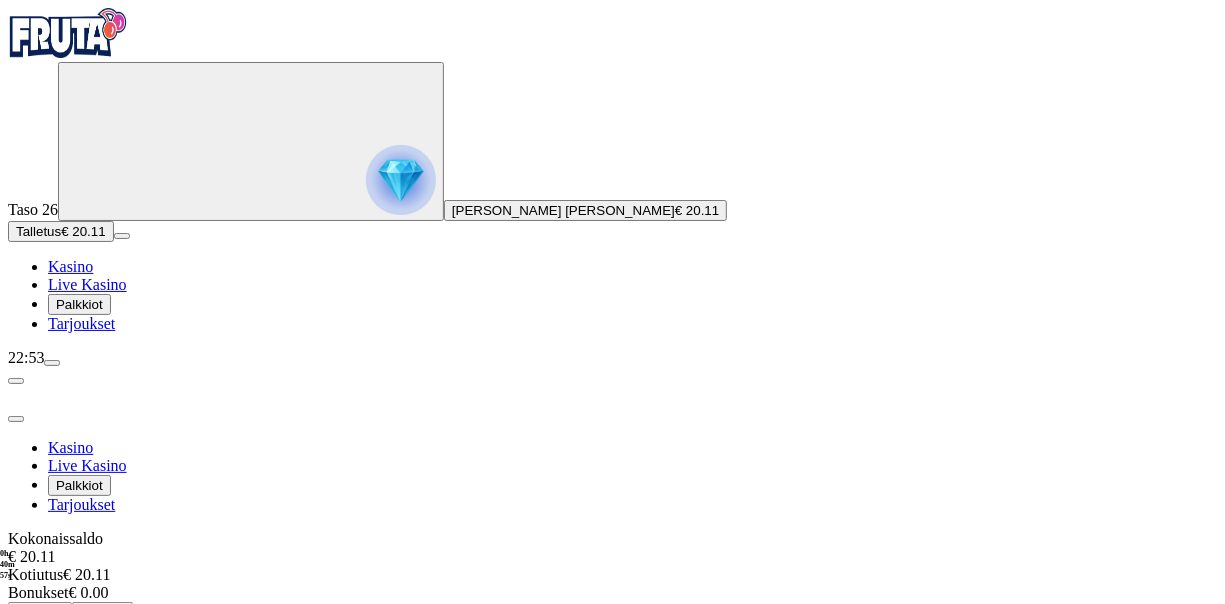 click on "Asetukset" at bounding box center (85, 796) 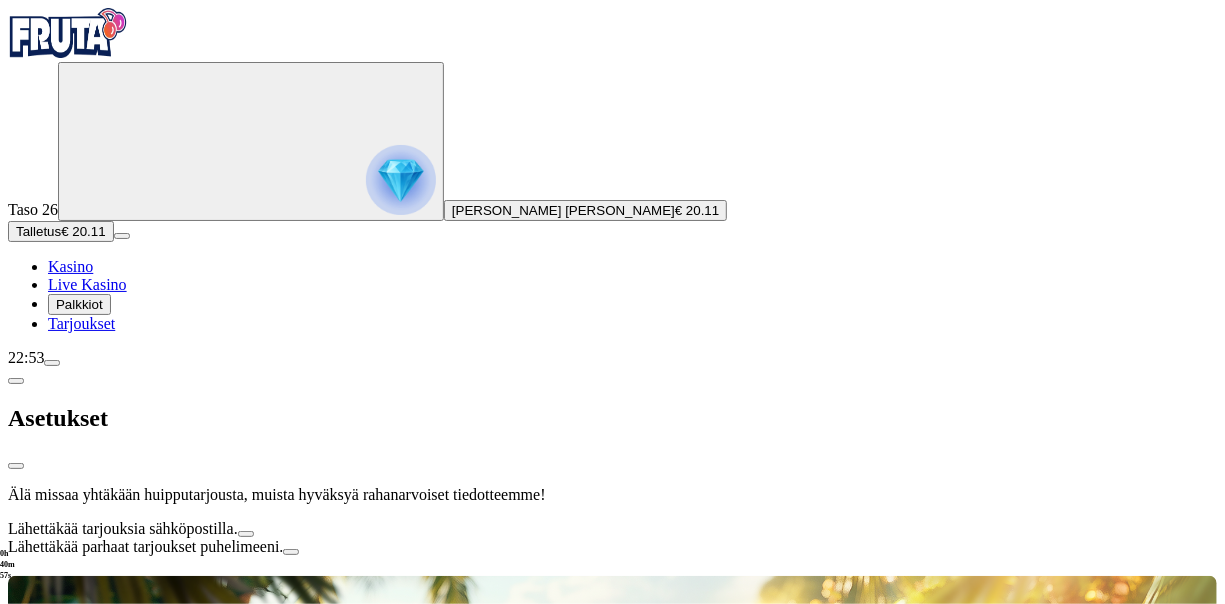 scroll, scrollTop: 0, scrollLeft: 0, axis: both 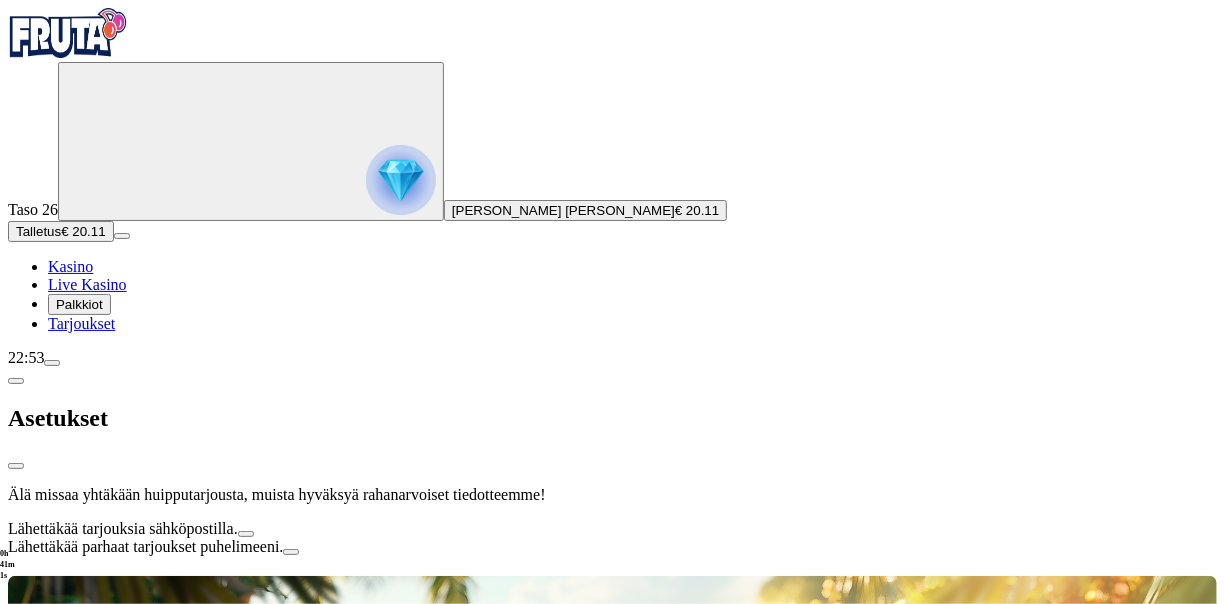 click at bounding box center (16, 381) 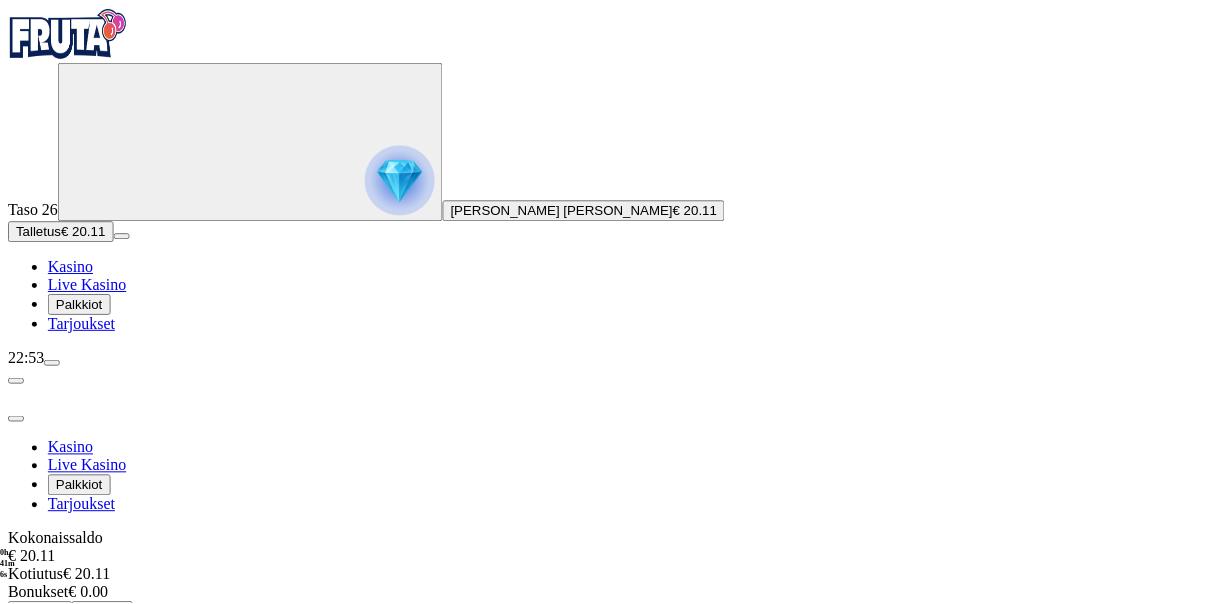 scroll, scrollTop: 104, scrollLeft: 0, axis: vertical 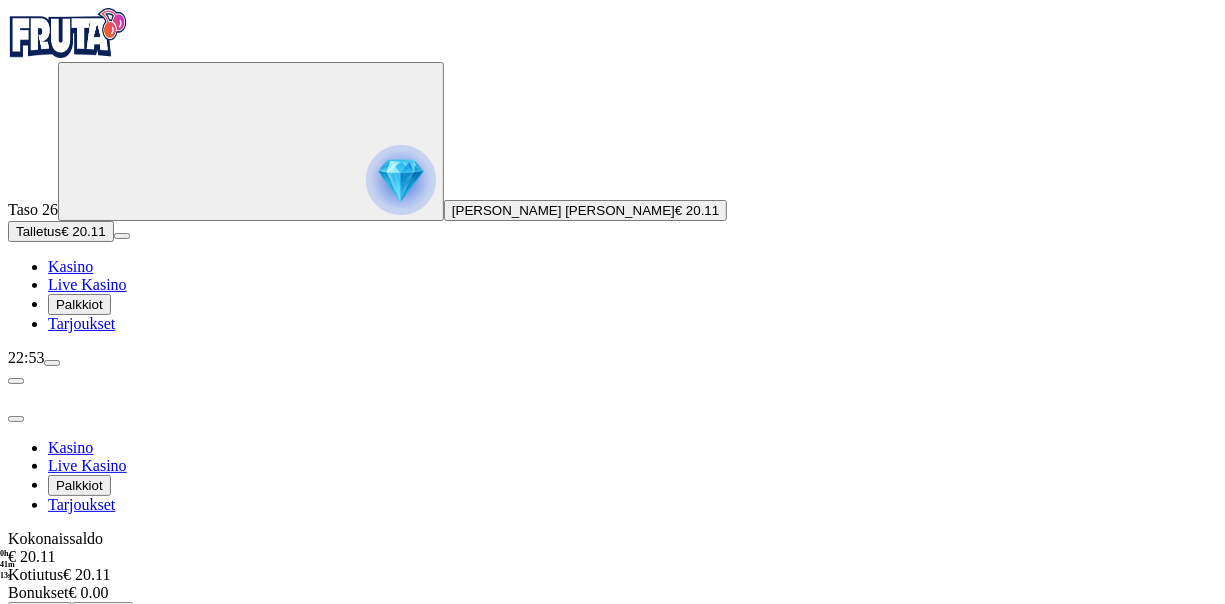 click at bounding box center (52, 363) 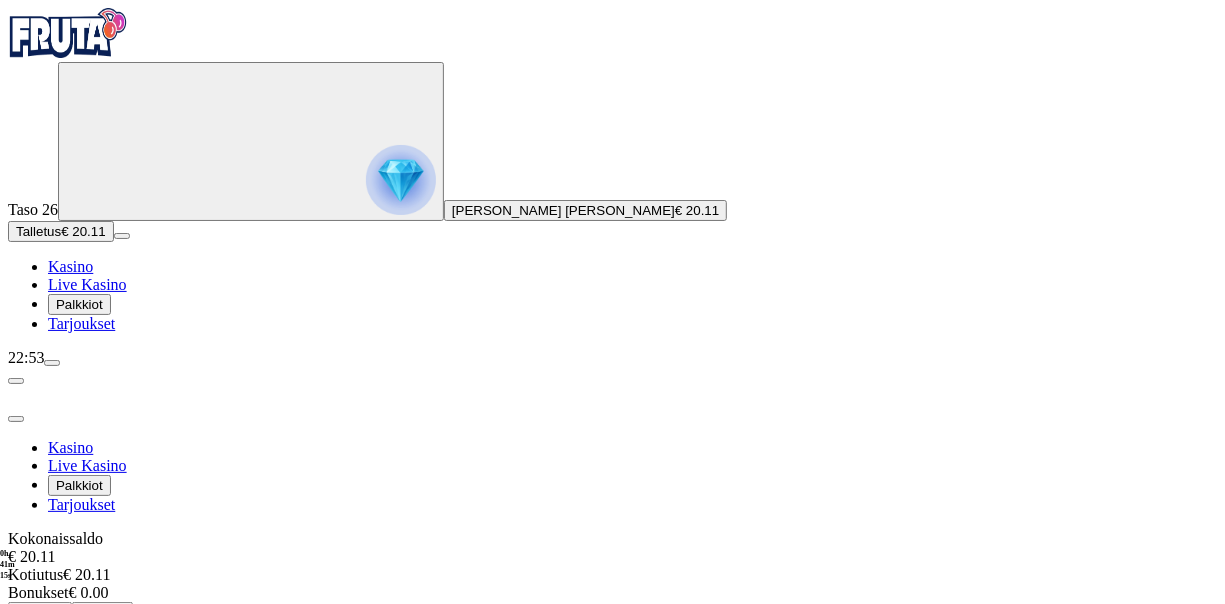 click at bounding box center [52, 363] 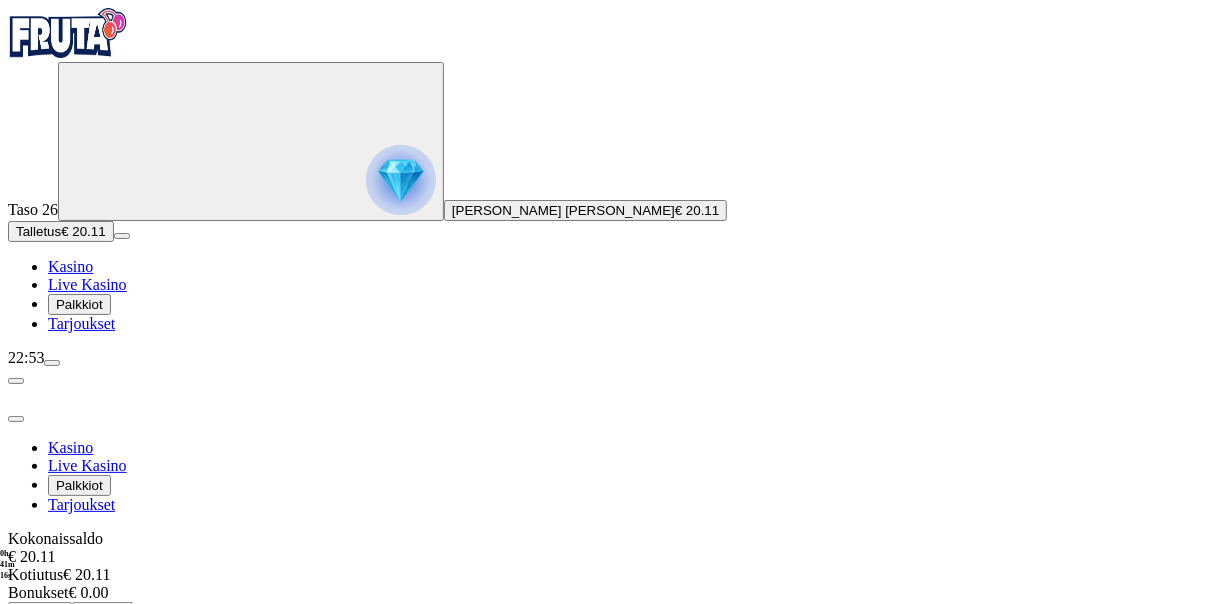 click at bounding box center (16, 419) 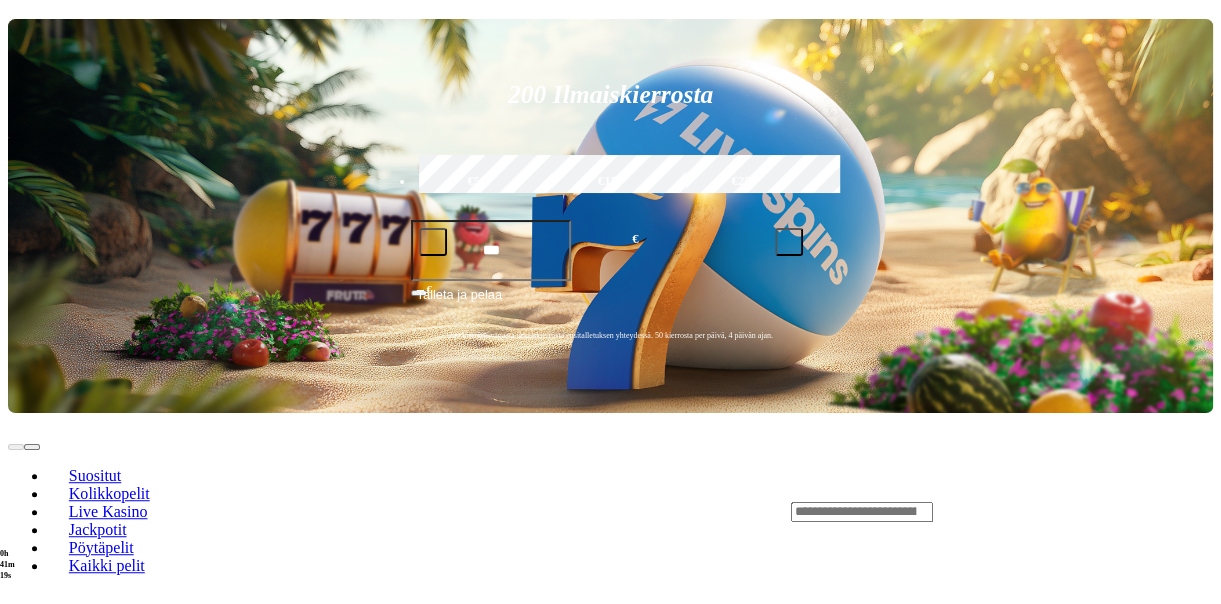 scroll, scrollTop: 400, scrollLeft: 0, axis: vertical 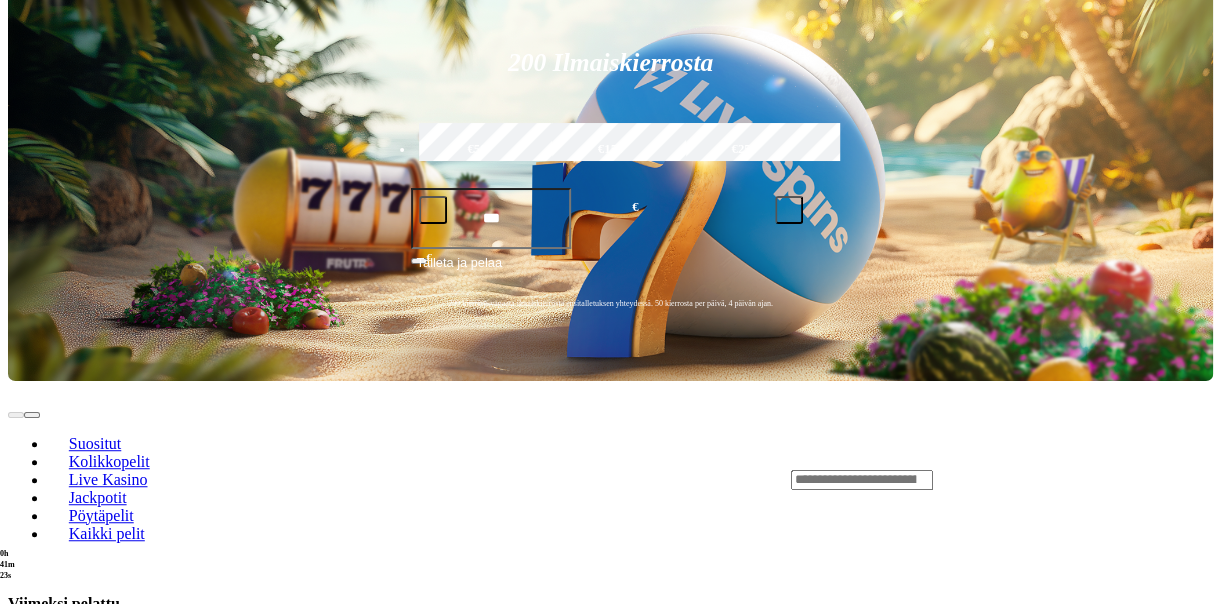 click on "Pelaa nyt" at bounding box center [77, 698] 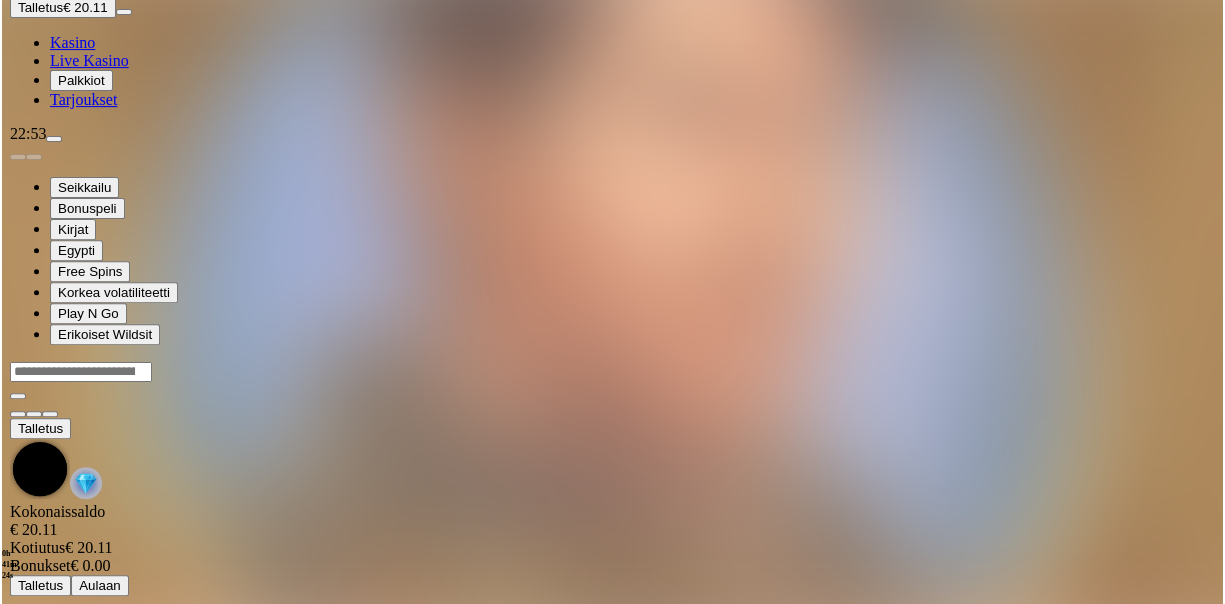scroll, scrollTop: 0, scrollLeft: 0, axis: both 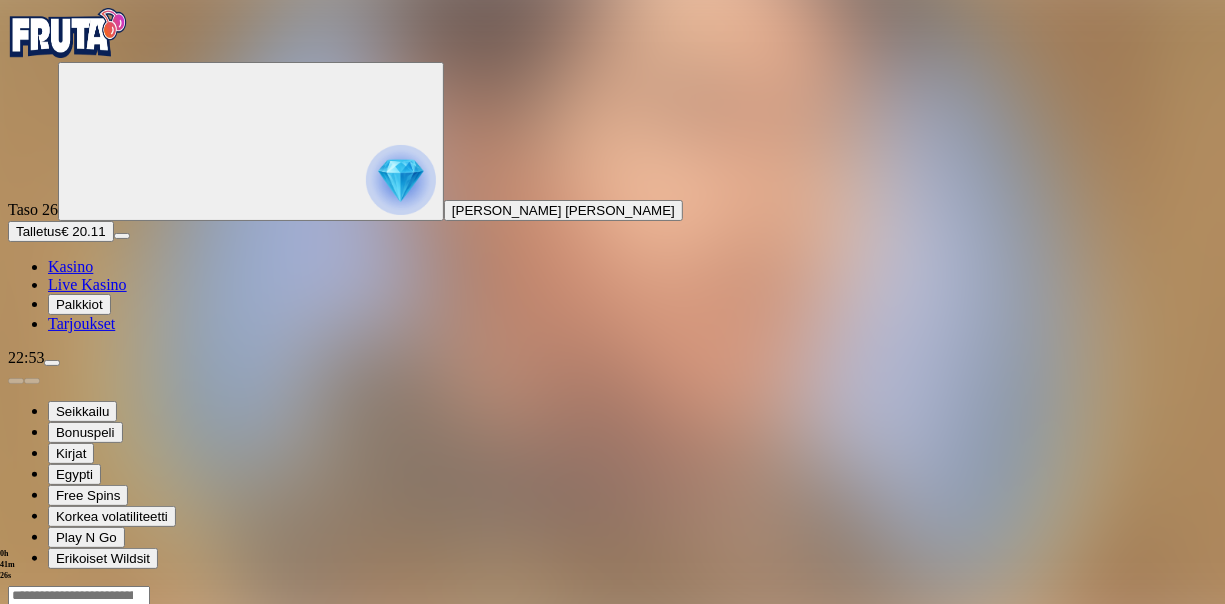 click at bounding box center [48, 778] 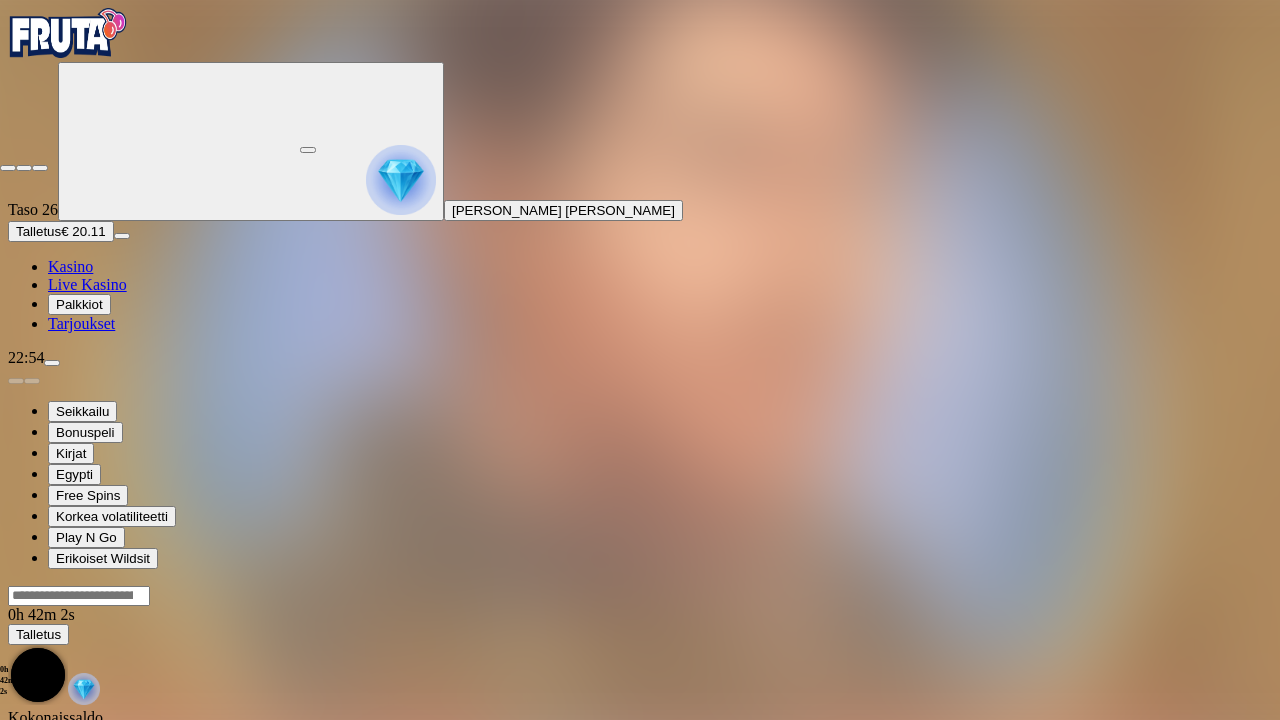 click at bounding box center [8, 168] 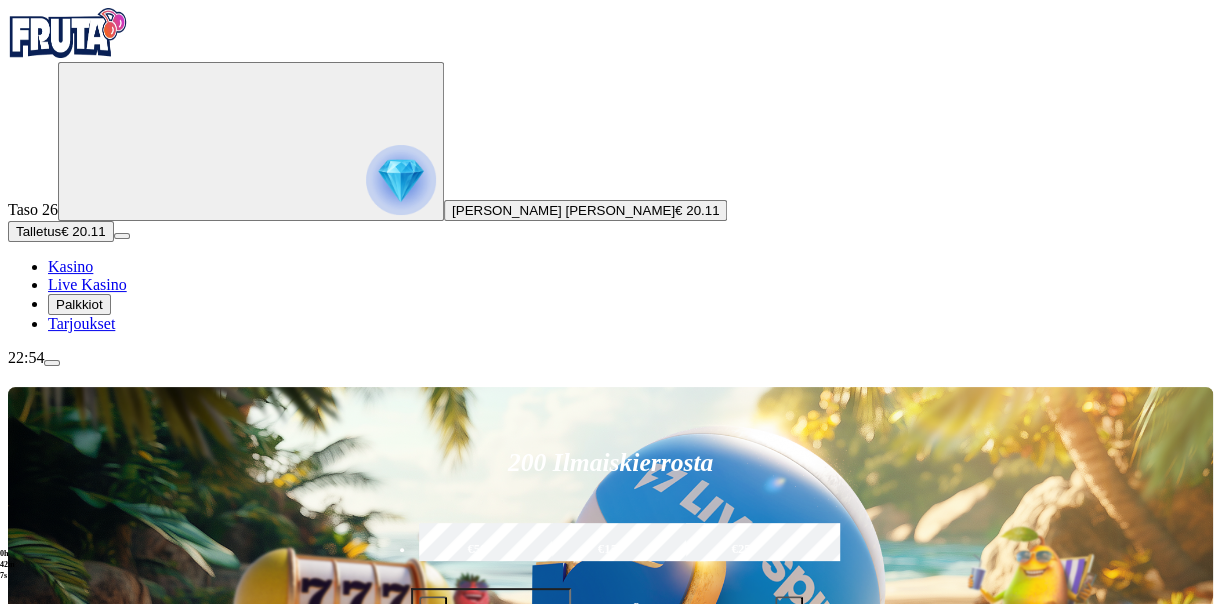 click at bounding box center (52, 363) 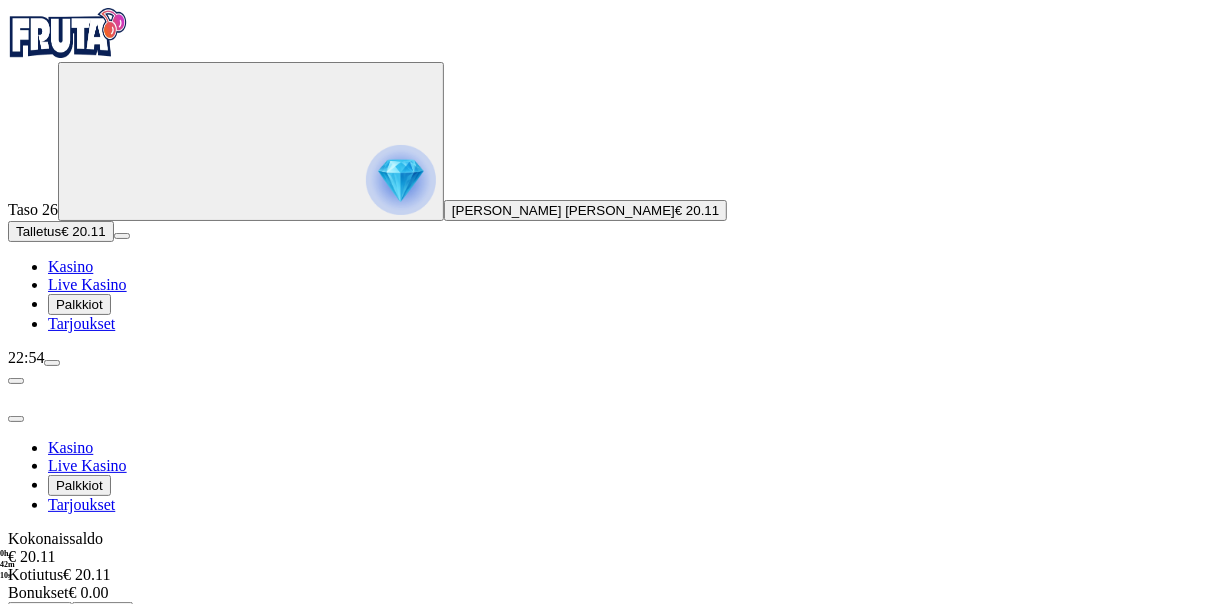 click on "Kotiutus" at bounding box center [40, 612] 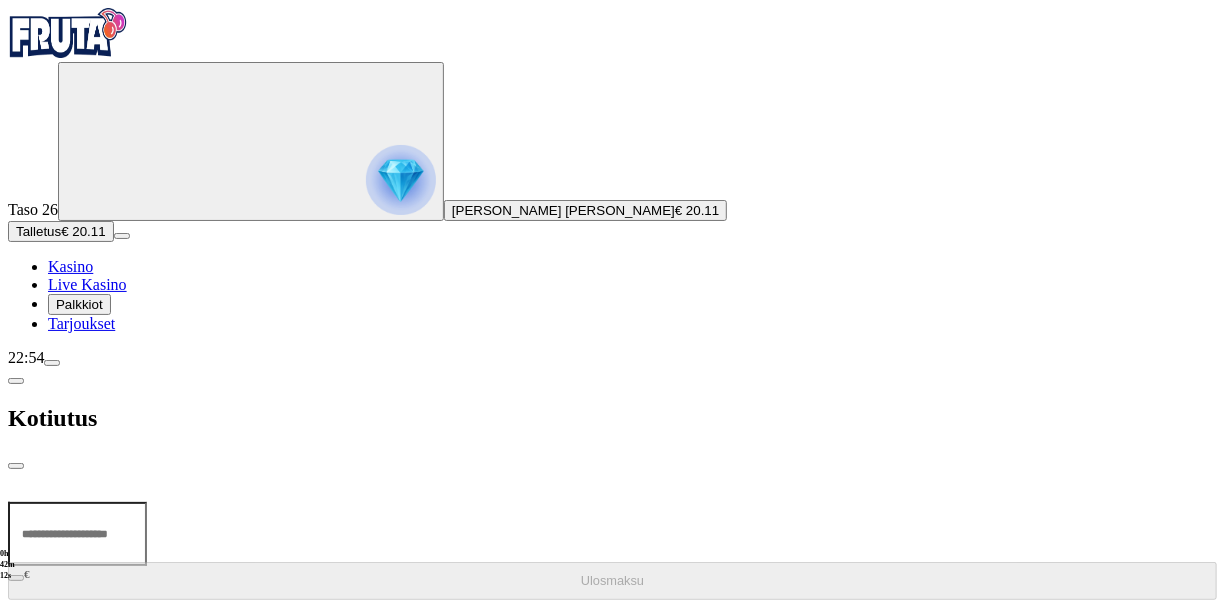 click at bounding box center (77, 534) 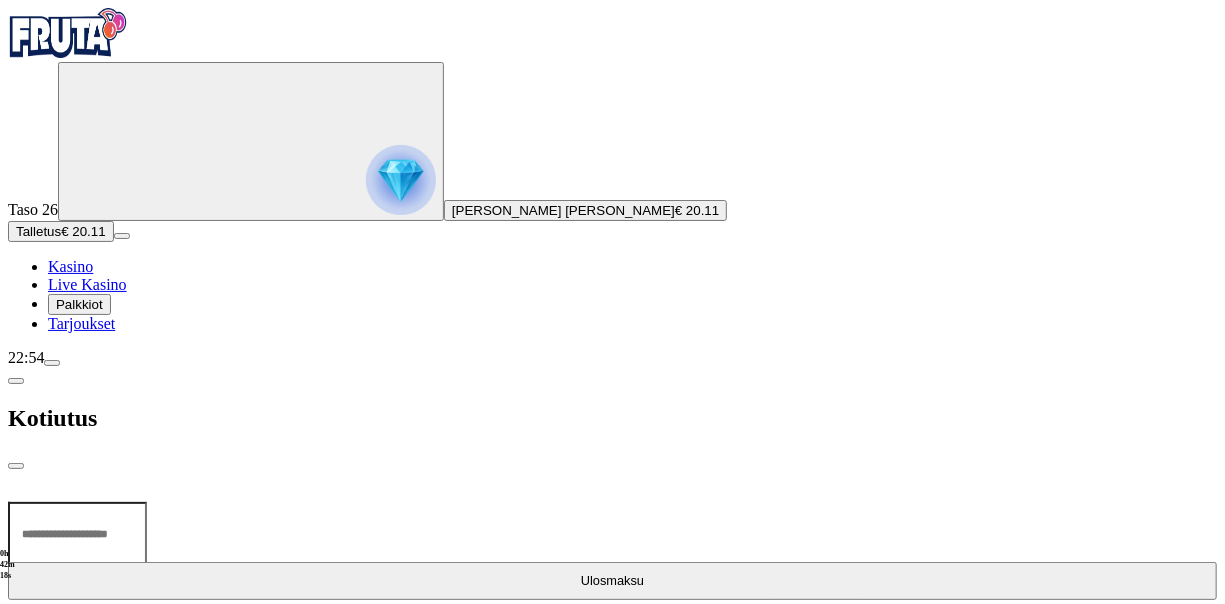 type on "**" 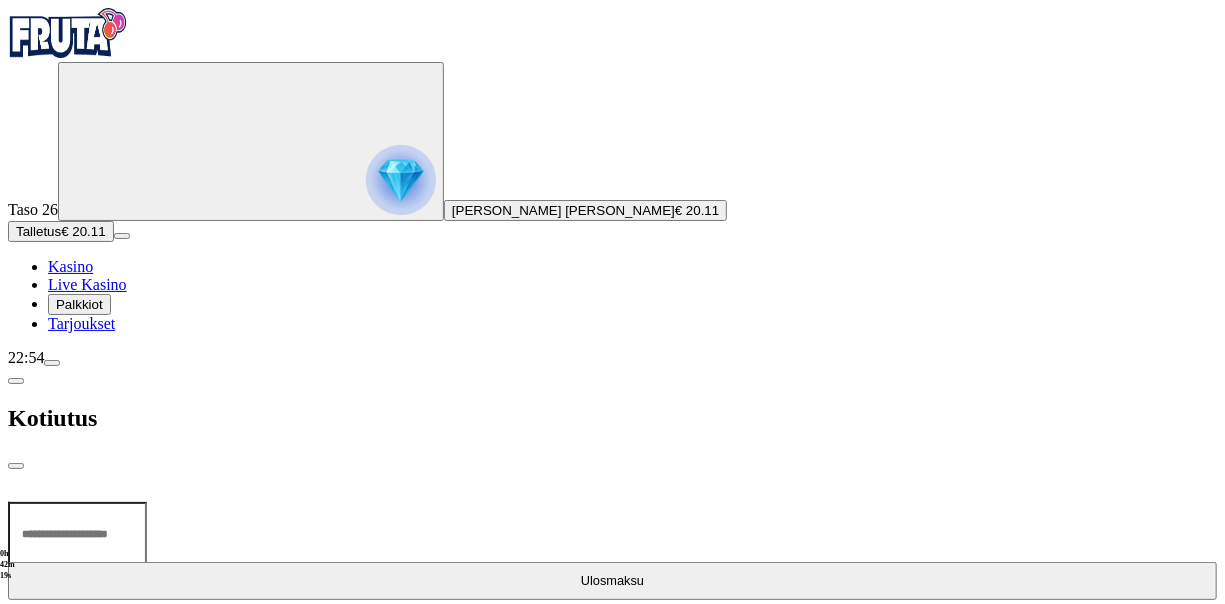 type 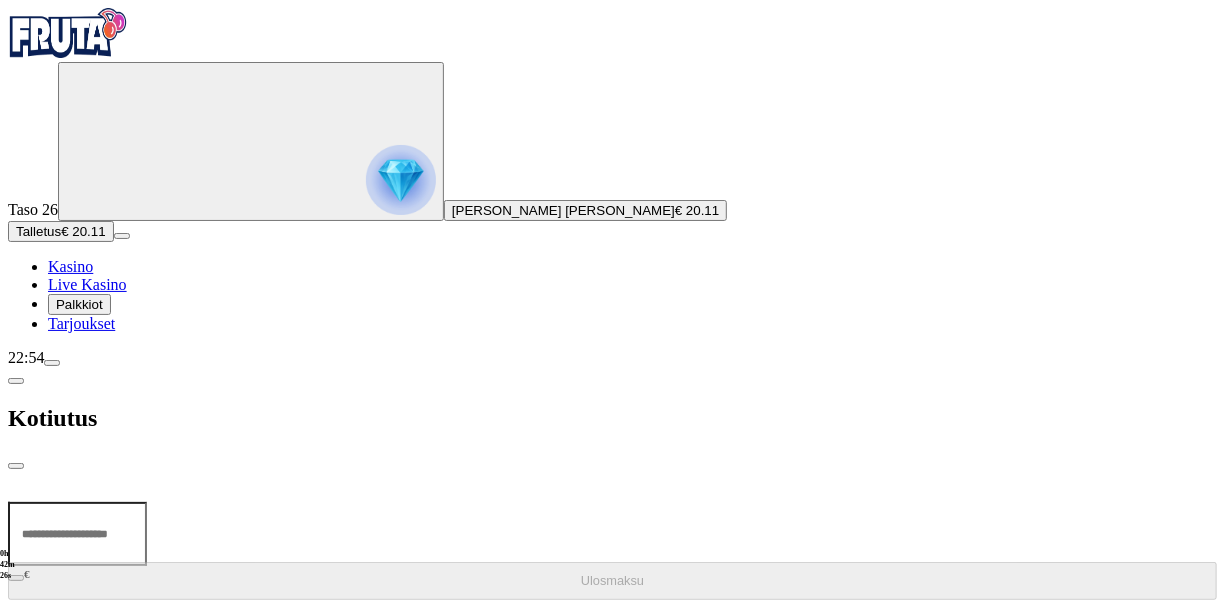 click at bounding box center (16, 466) 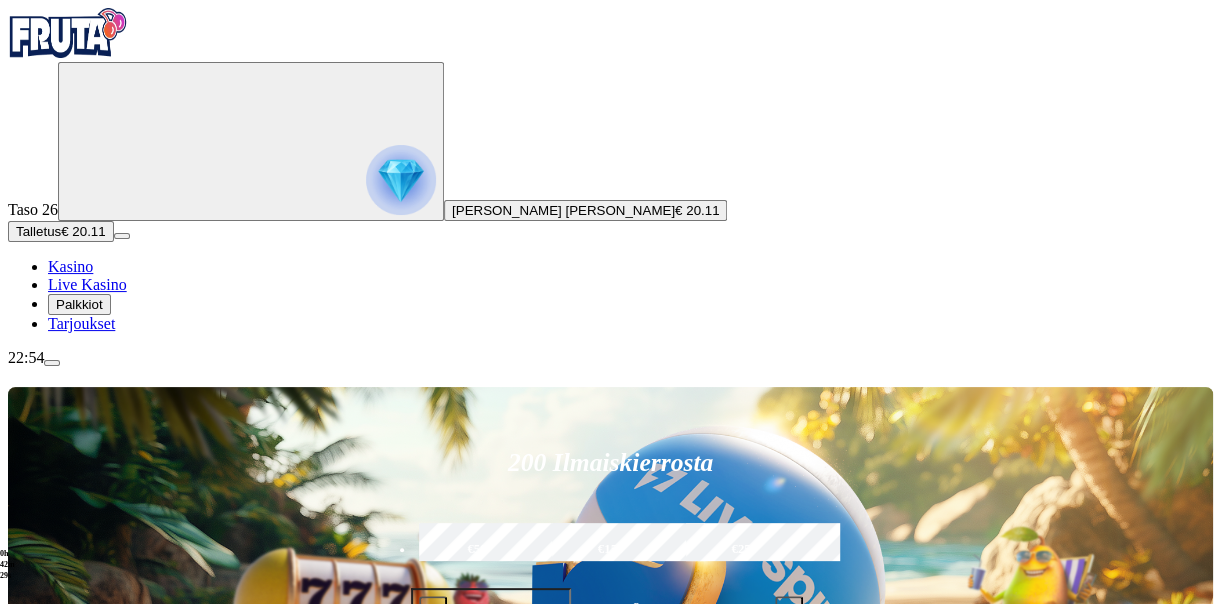 click at bounding box center [52, 363] 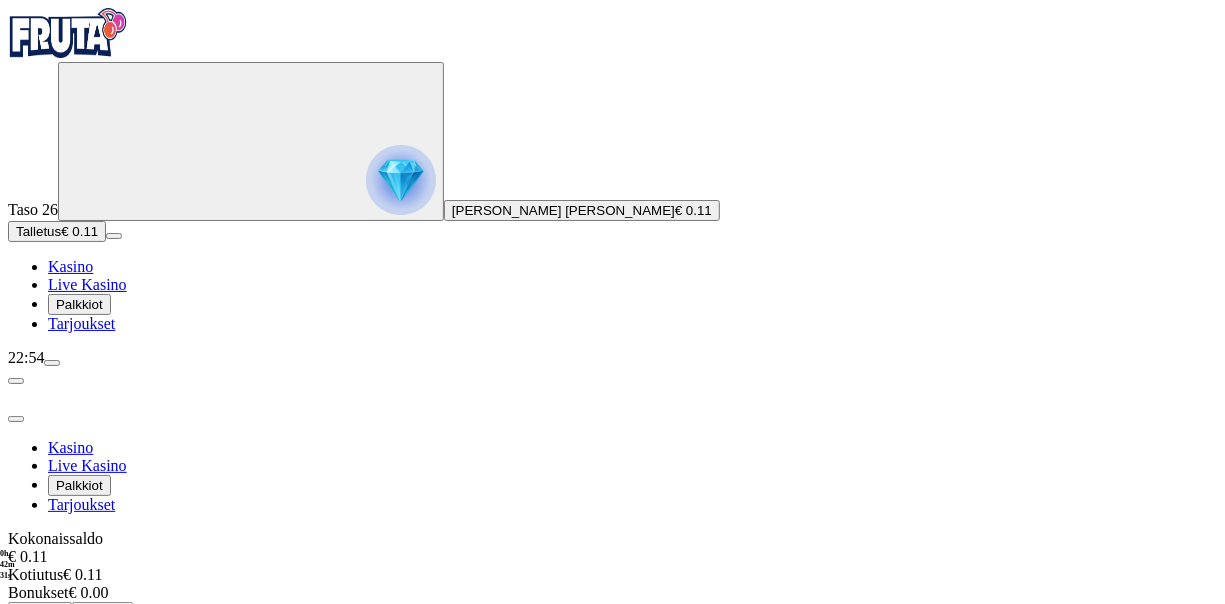 scroll, scrollTop: 104, scrollLeft: 0, axis: vertical 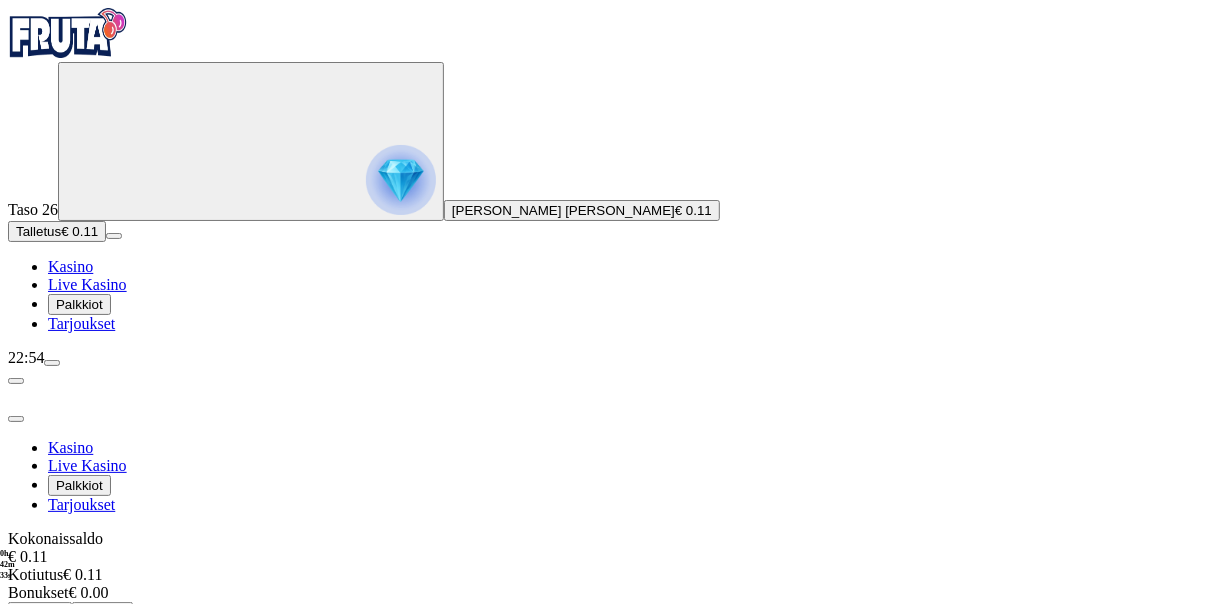 click on "Tilini Yksityiskohdat" at bounding box center [112, 670] 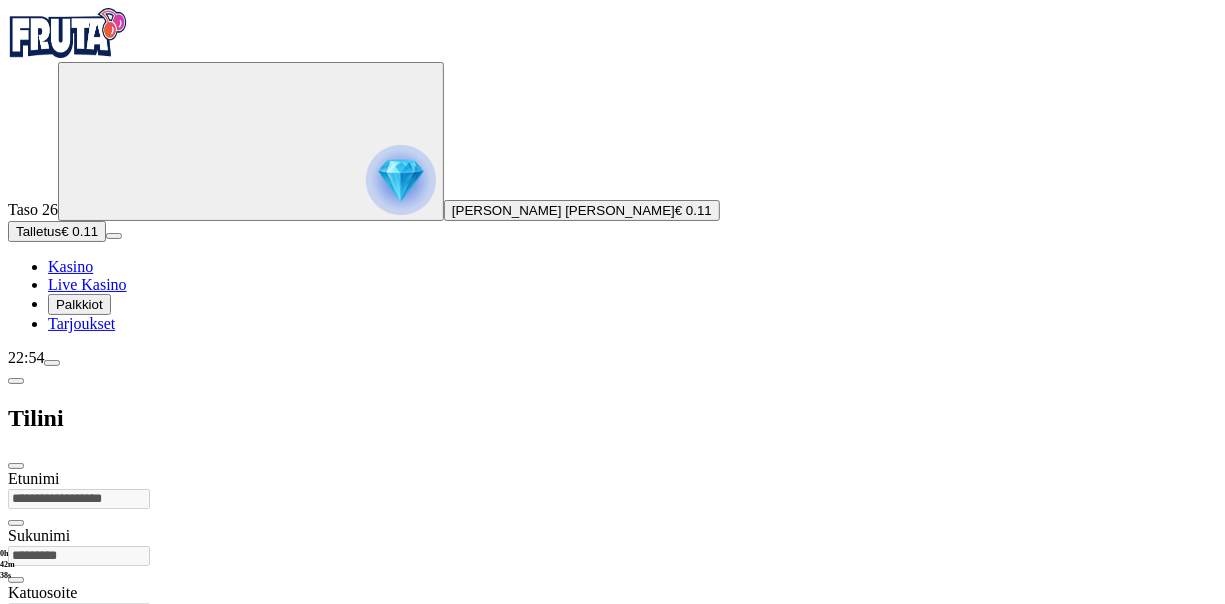 scroll, scrollTop: 40, scrollLeft: 0, axis: vertical 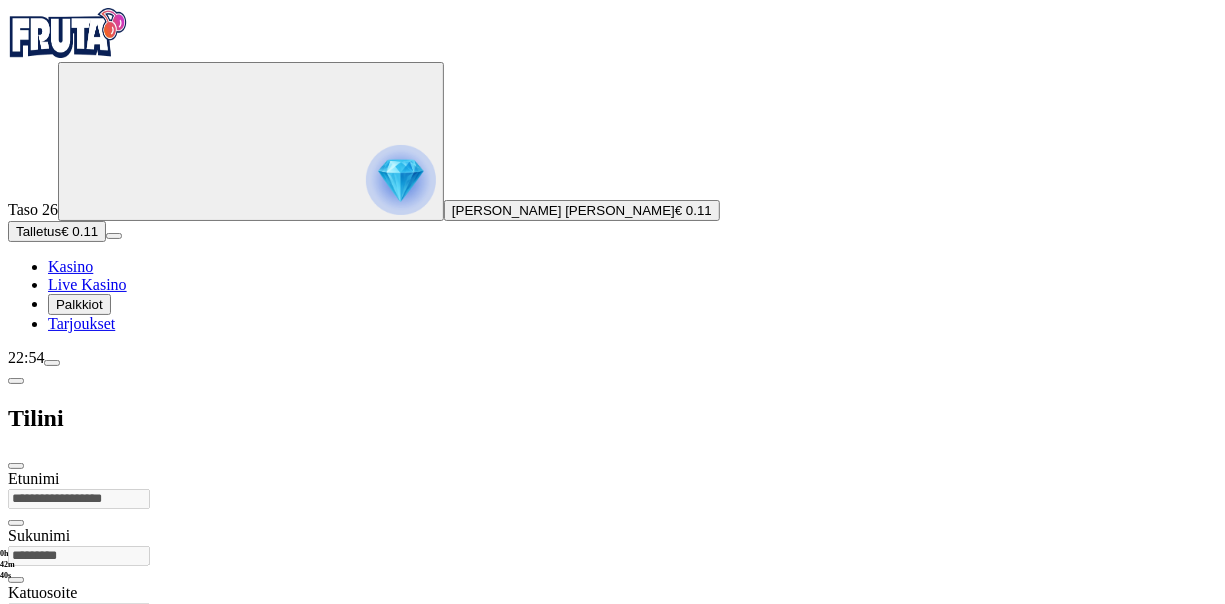 click at bounding box center [16, 381] 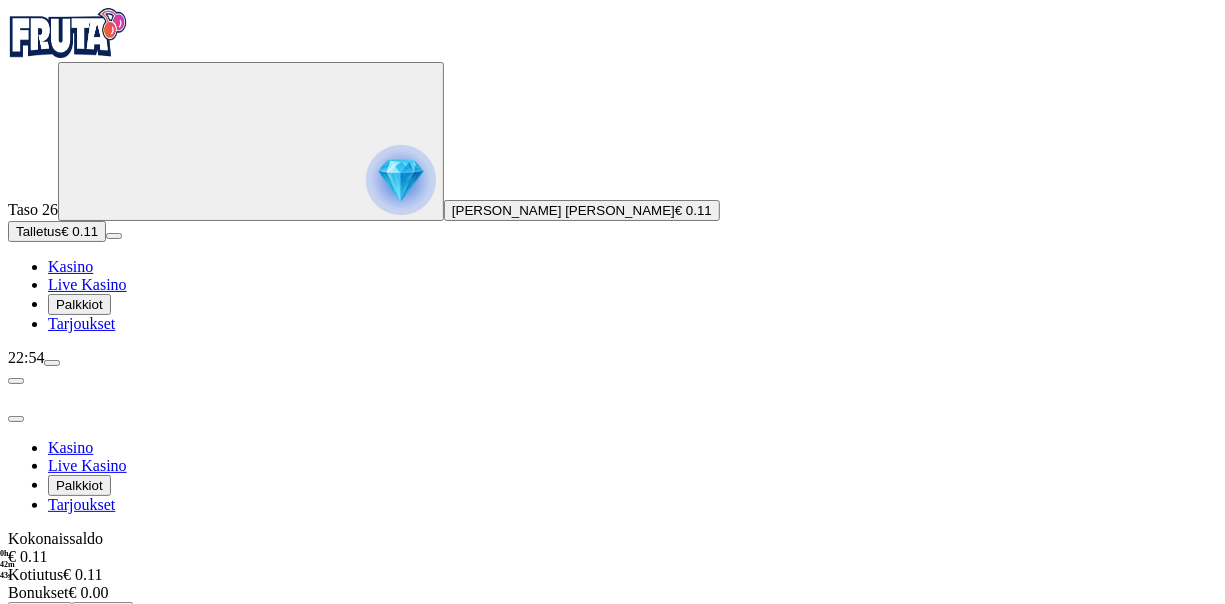 scroll, scrollTop: 104, scrollLeft: 0, axis: vertical 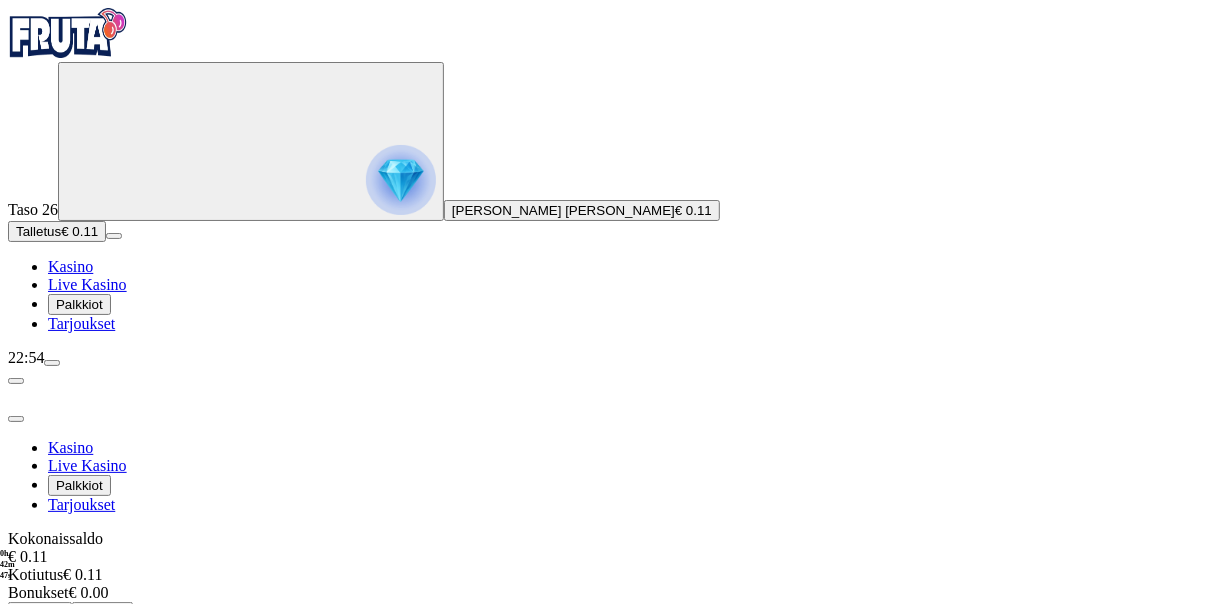 click on "Rajoitukset" at bounding box center (89, 754) 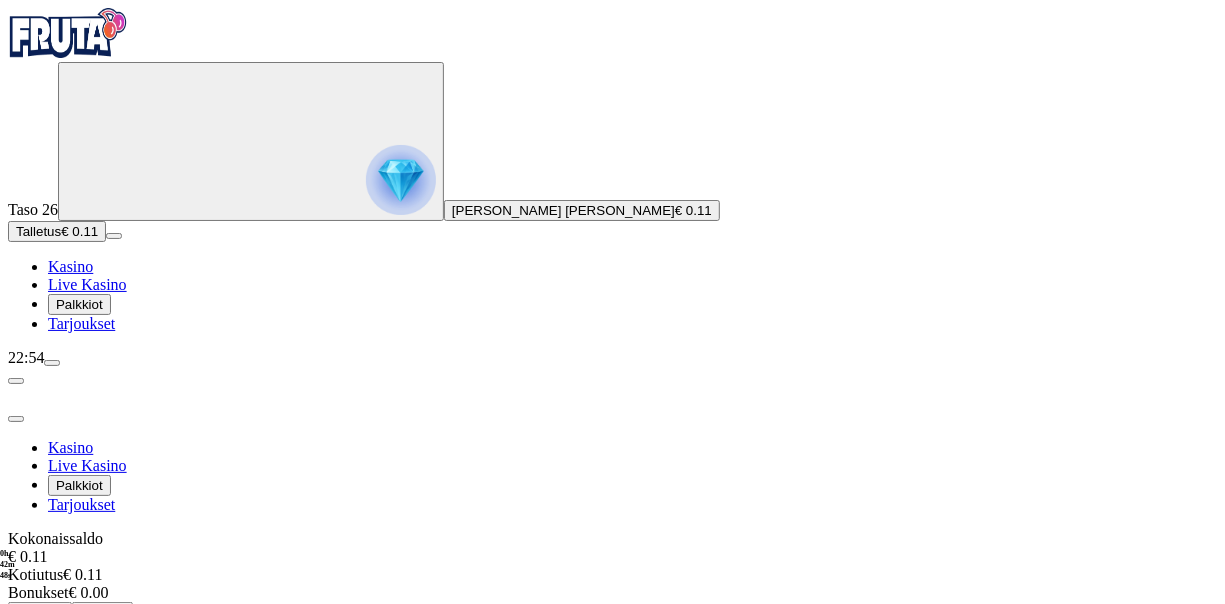 scroll, scrollTop: 0, scrollLeft: 0, axis: both 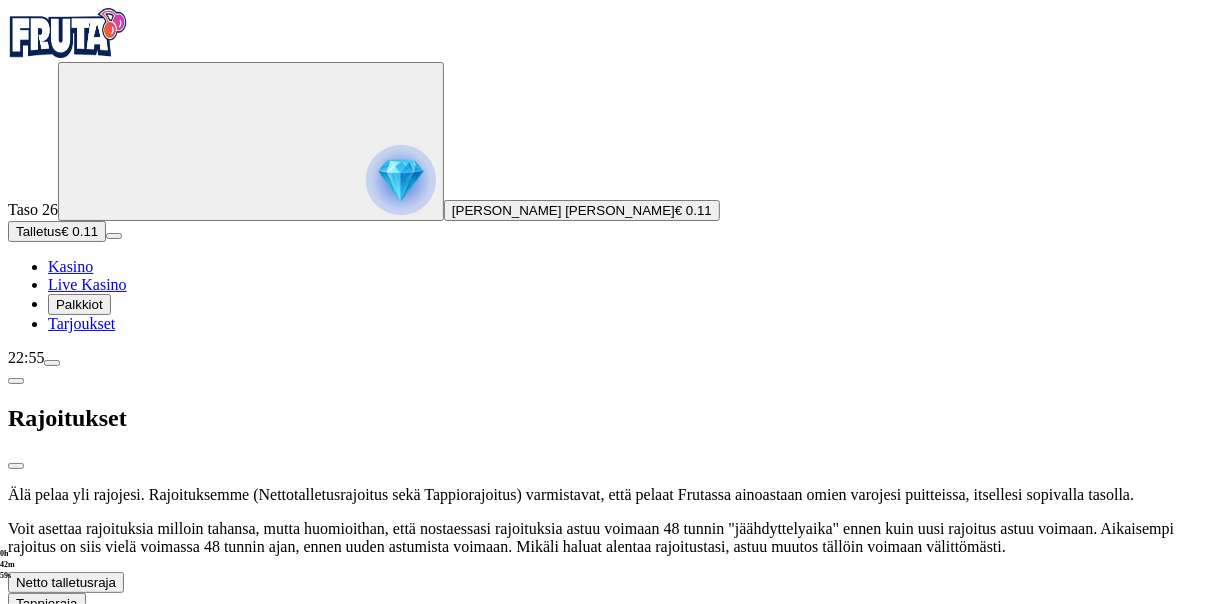 click at bounding box center (16, 466) 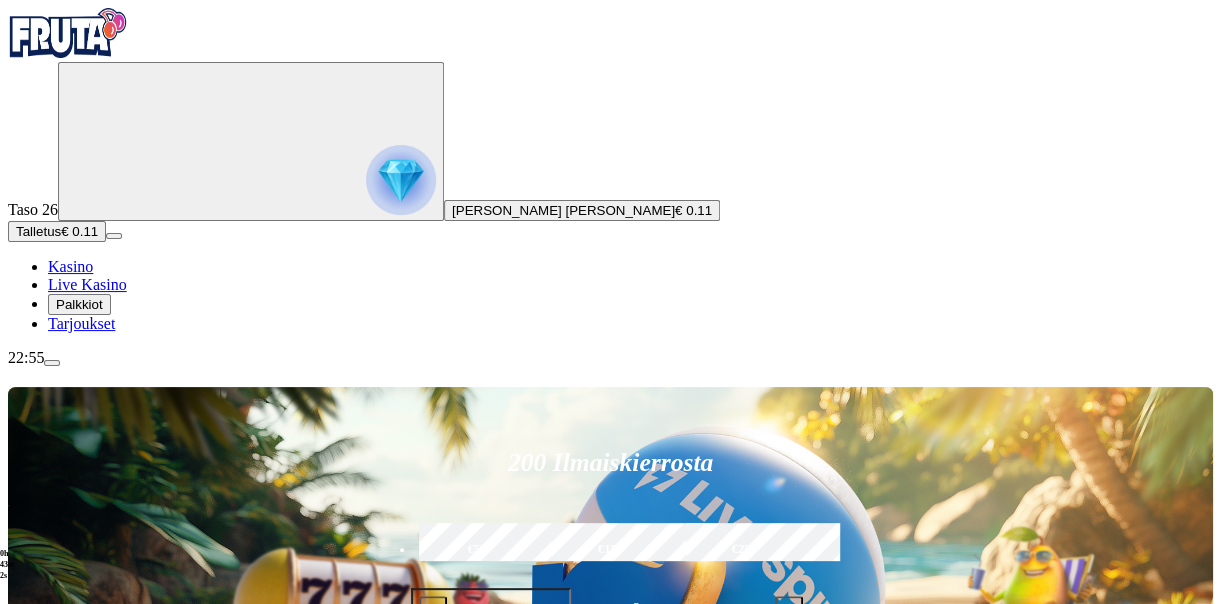 click at bounding box center (52, 363) 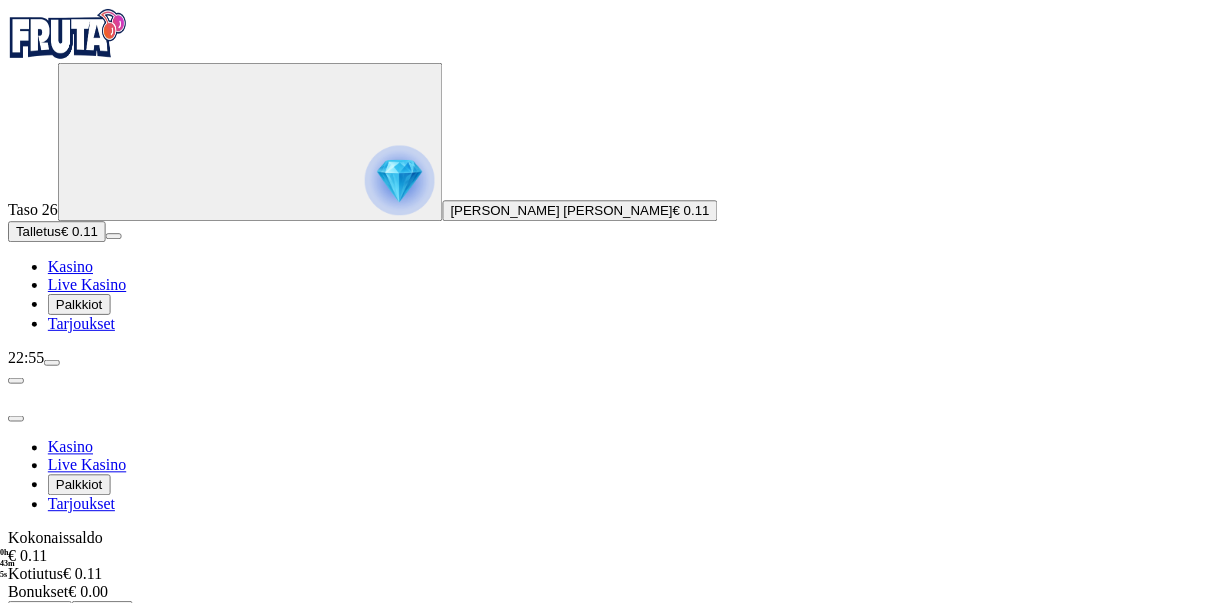 scroll, scrollTop: 0, scrollLeft: 0, axis: both 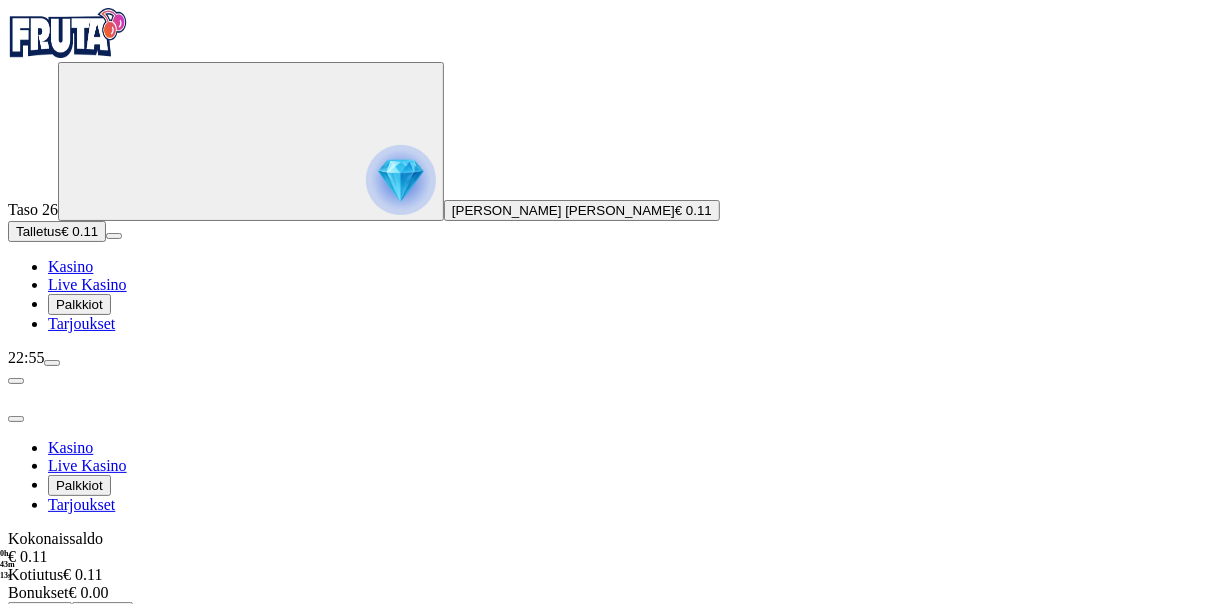 click on "Asetukset" at bounding box center (85, 796) 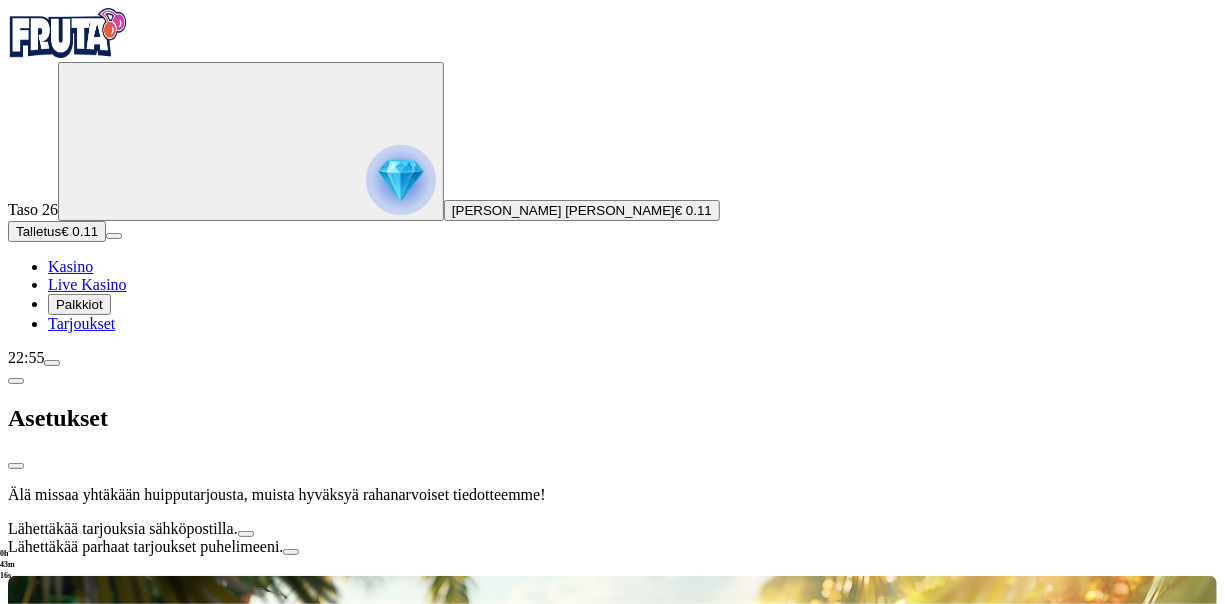 click at bounding box center (16, 466) 